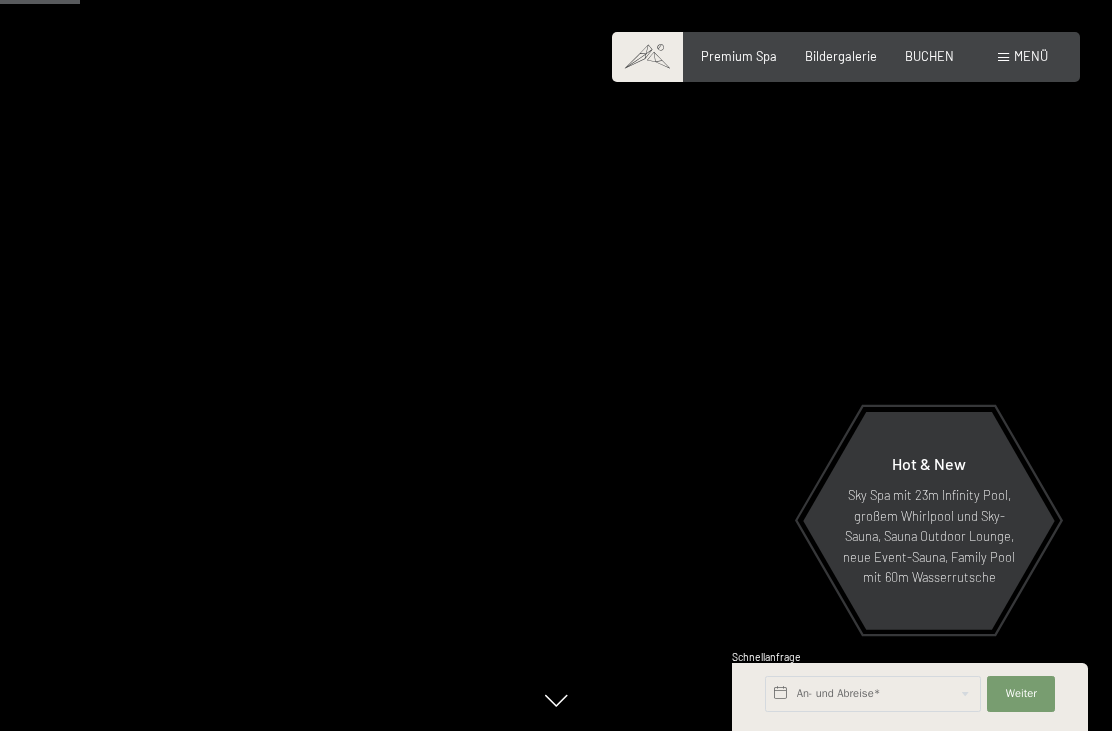 scroll, scrollTop: 549, scrollLeft: 0, axis: vertical 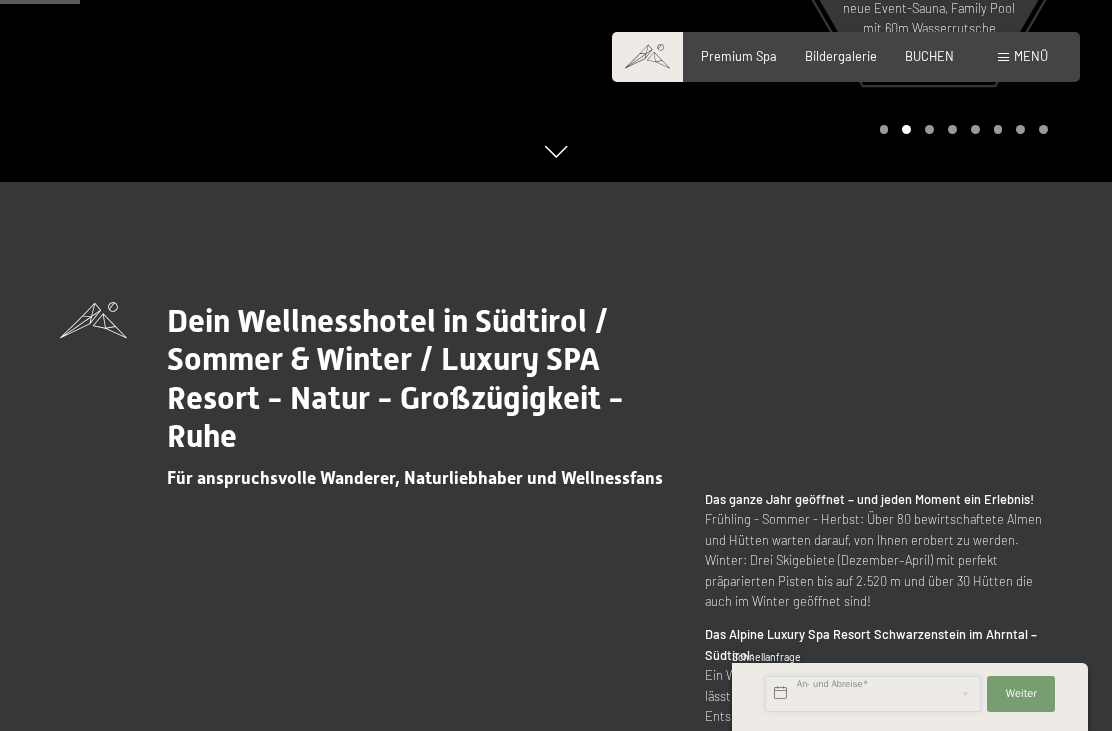 click at bounding box center [873, 694] 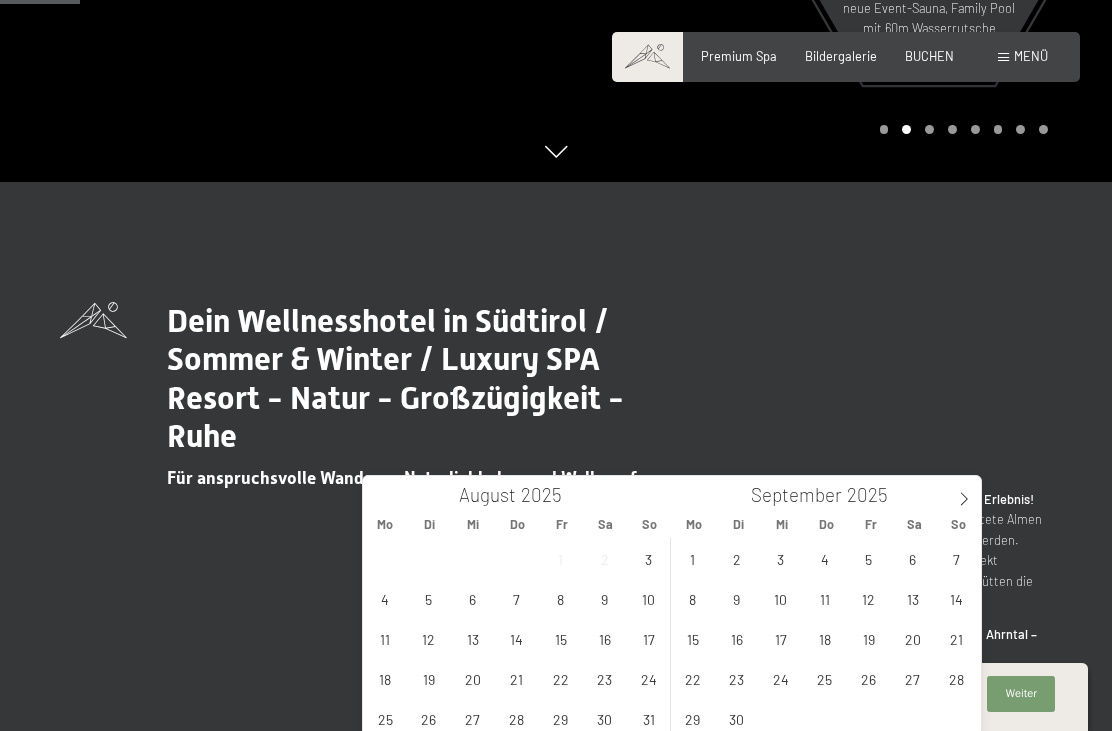 click 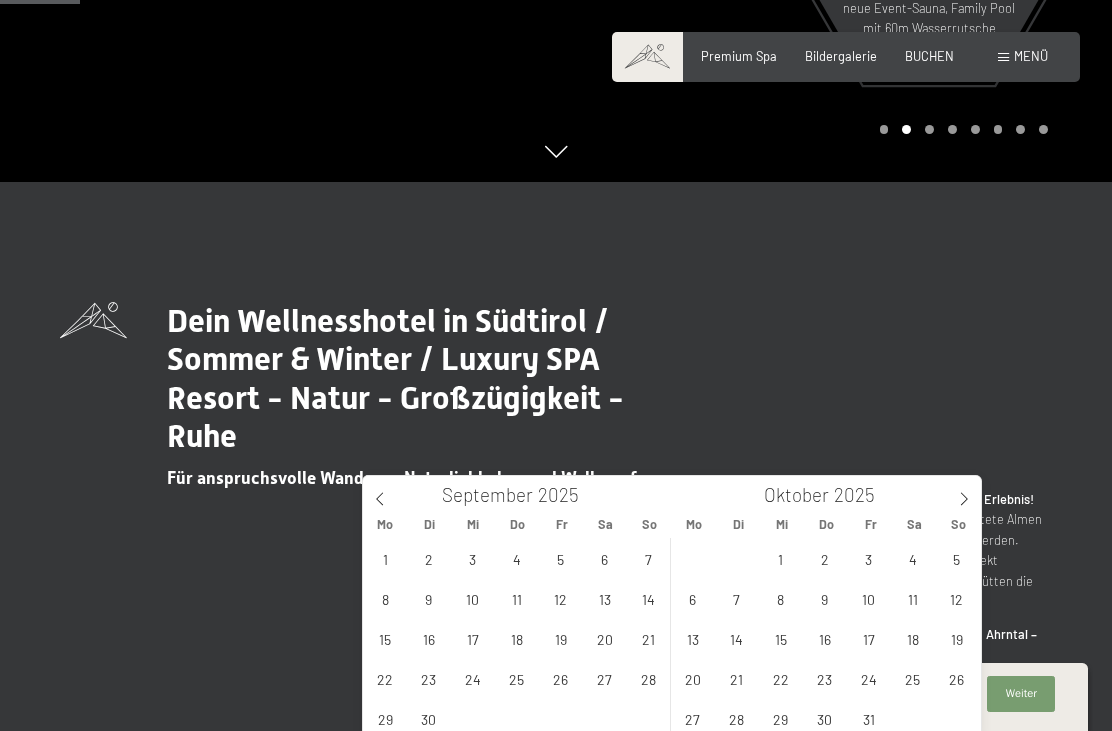 click 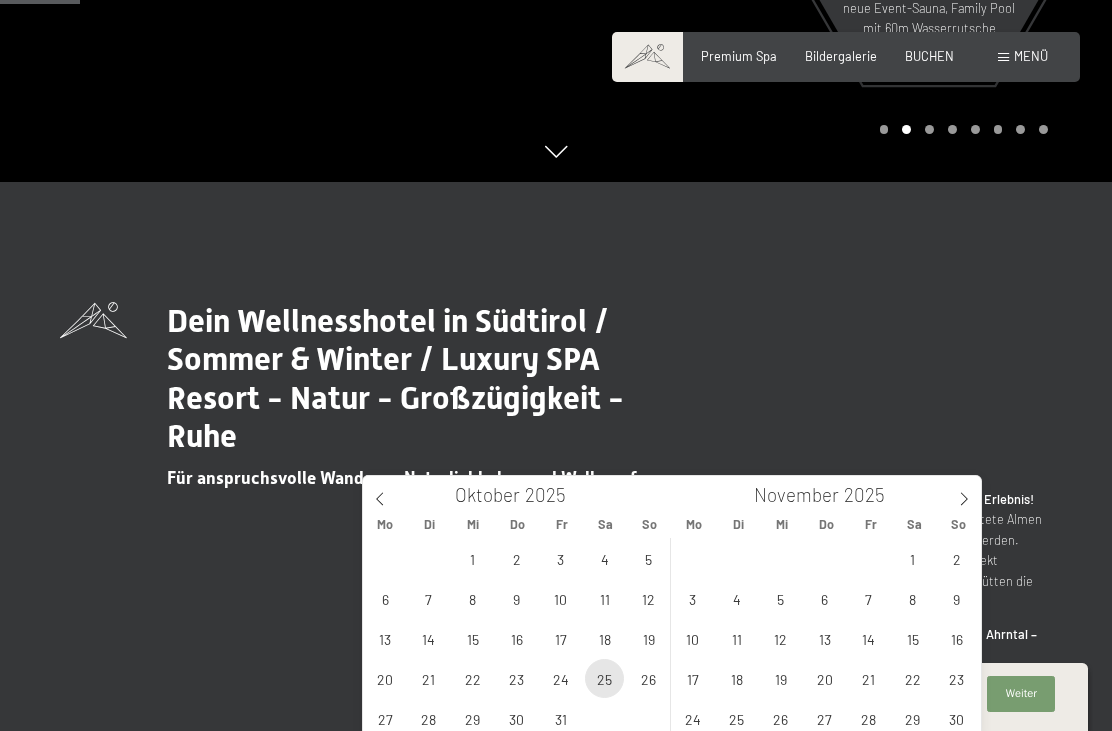 click on "25" at bounding box center (604, 678) 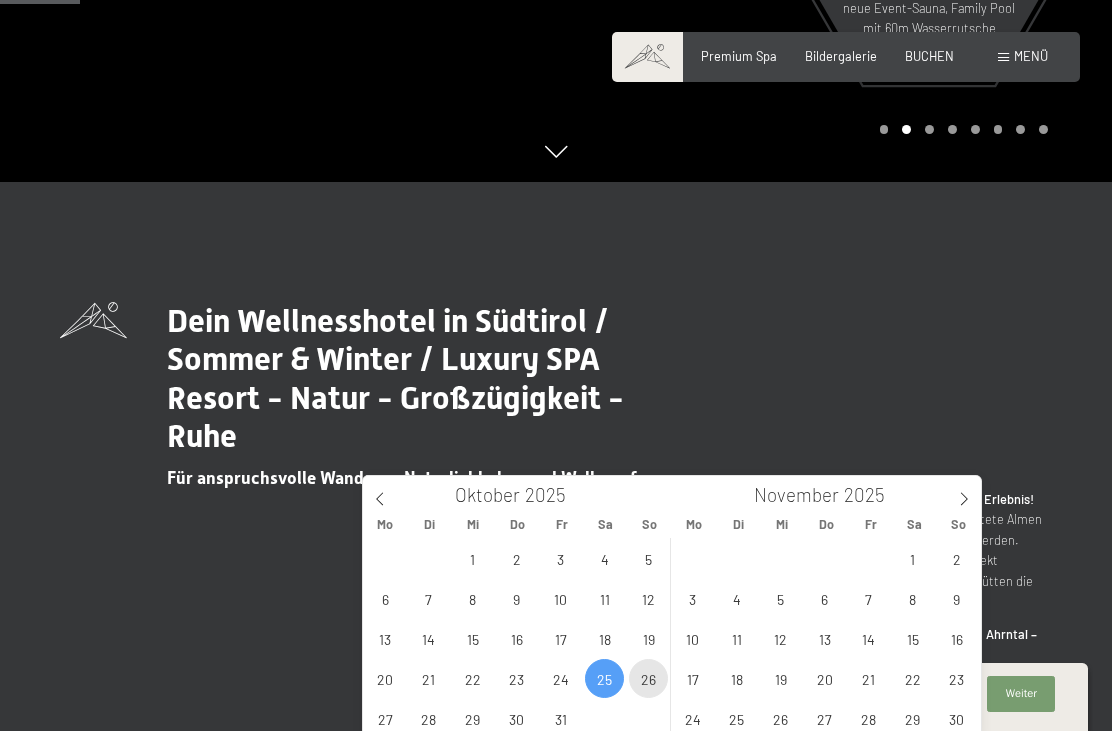 click on "26" at bounding box center [648, 678] 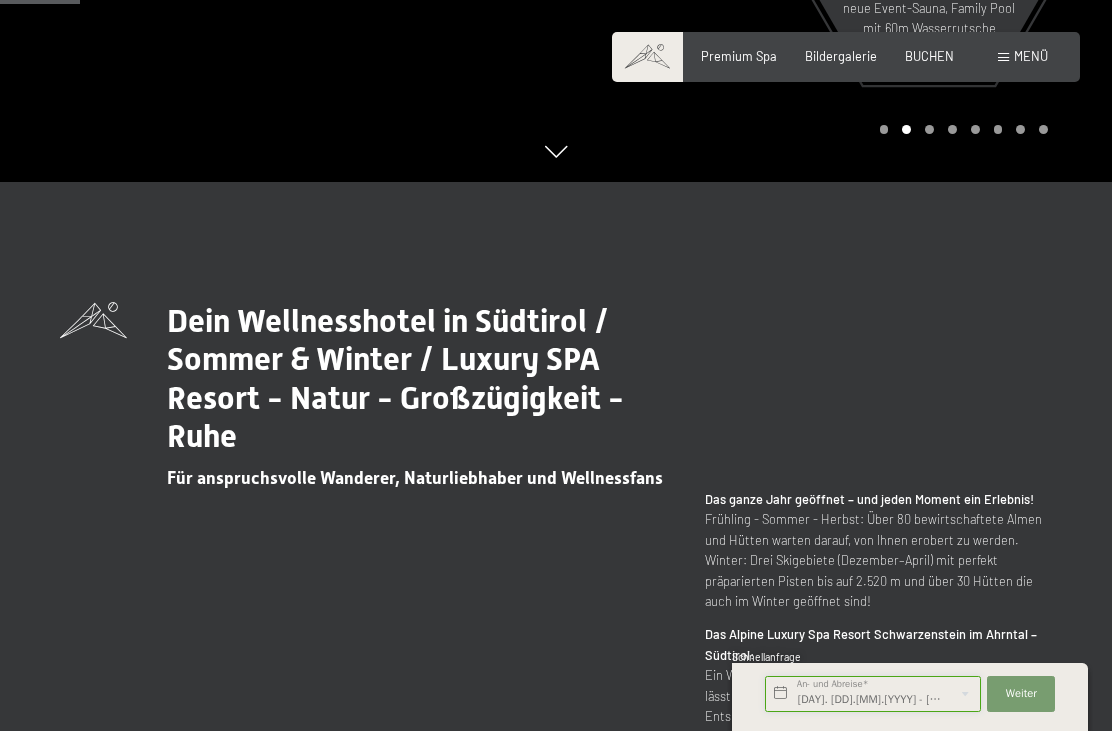 click on "Sa. 25.10.2025 - So. 26.10.2025" at bounding box center (873, 694) 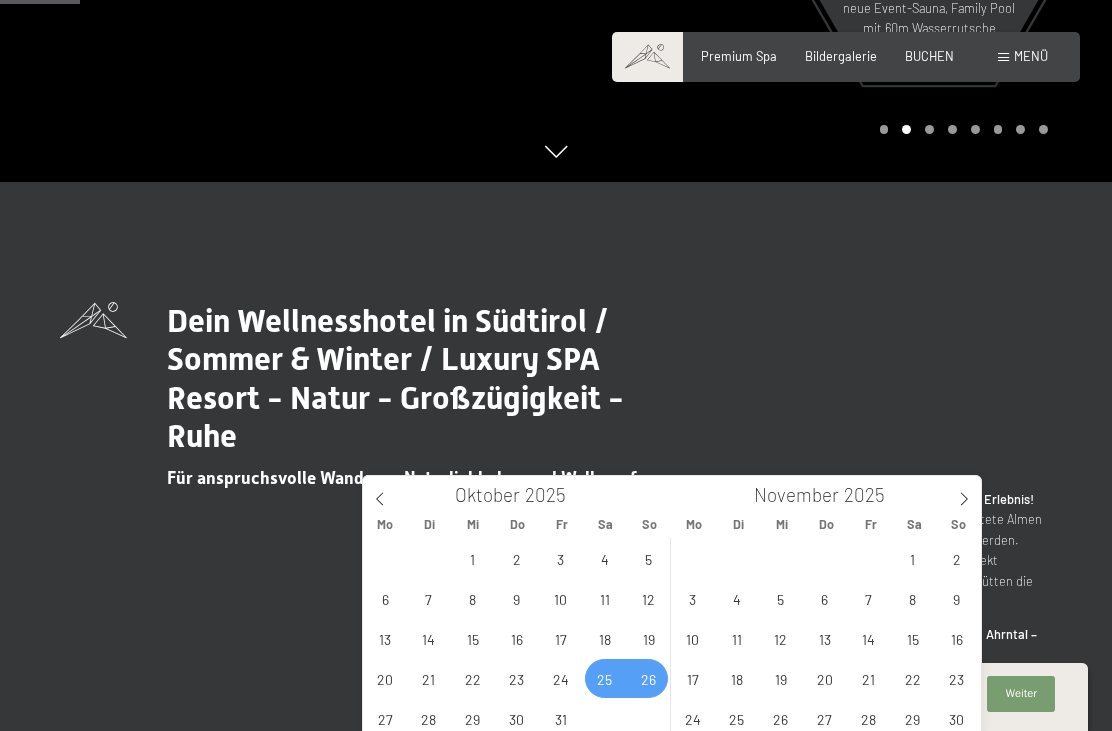 click on "26" at bounding box center (648, 678) 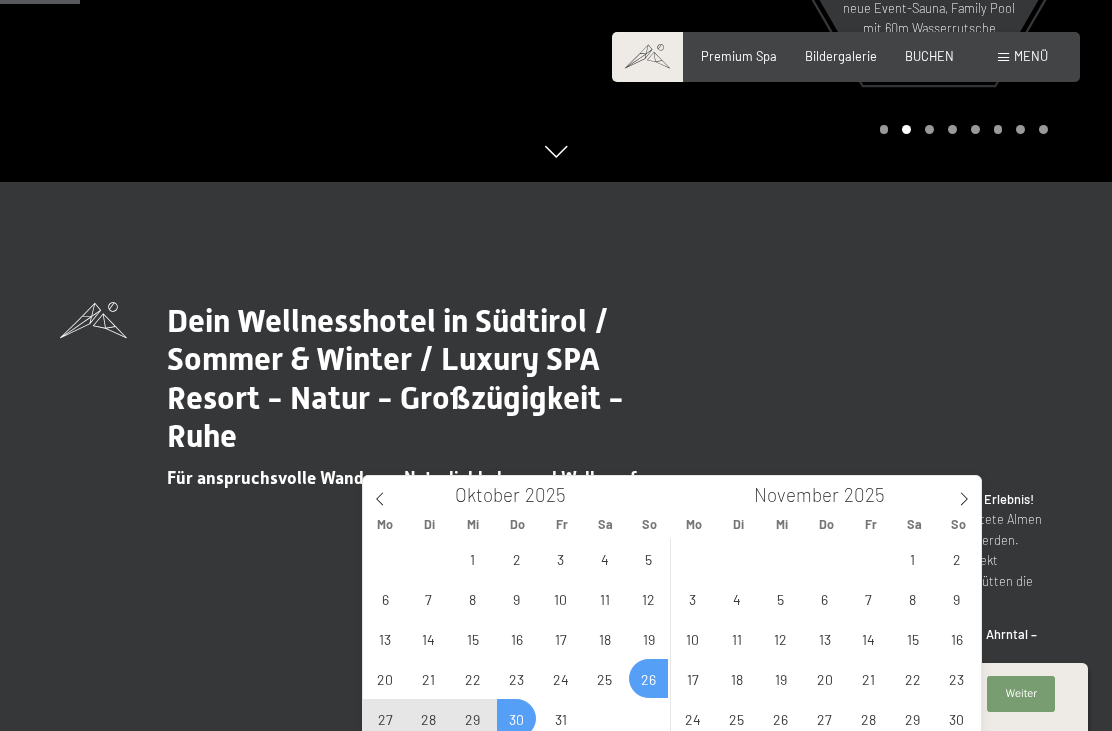click on "30" at bounding box center [516, 718] 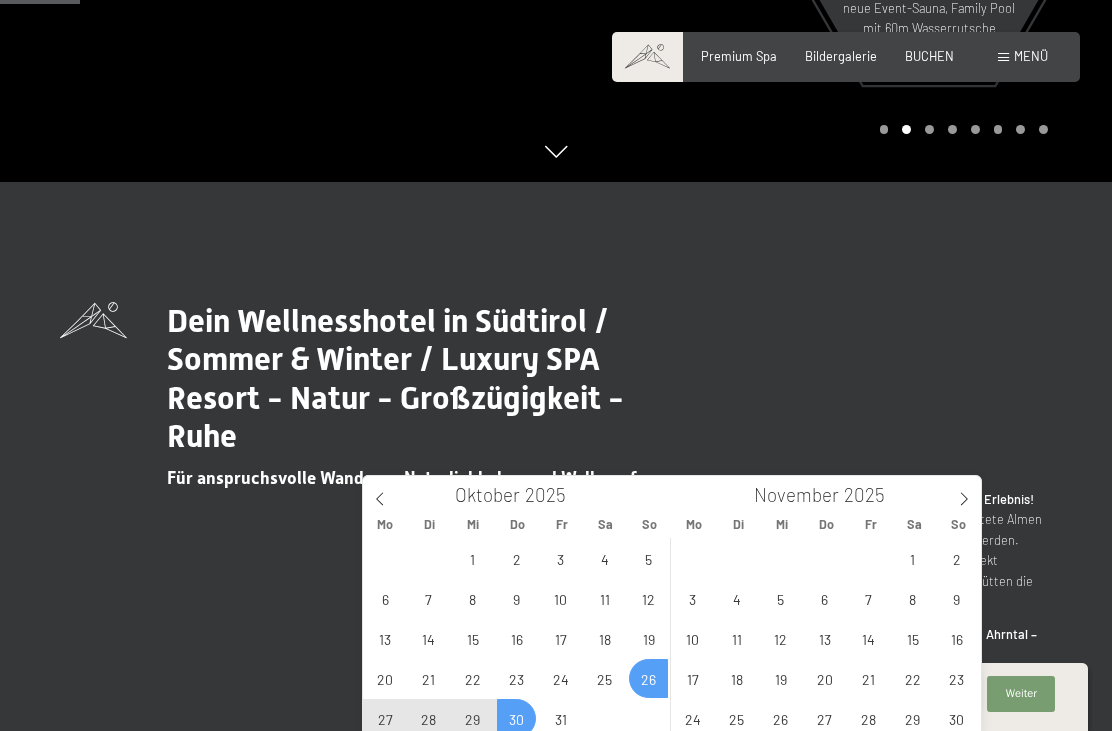 type on "So. 26.10.2025 - Do. 30.10.2025" 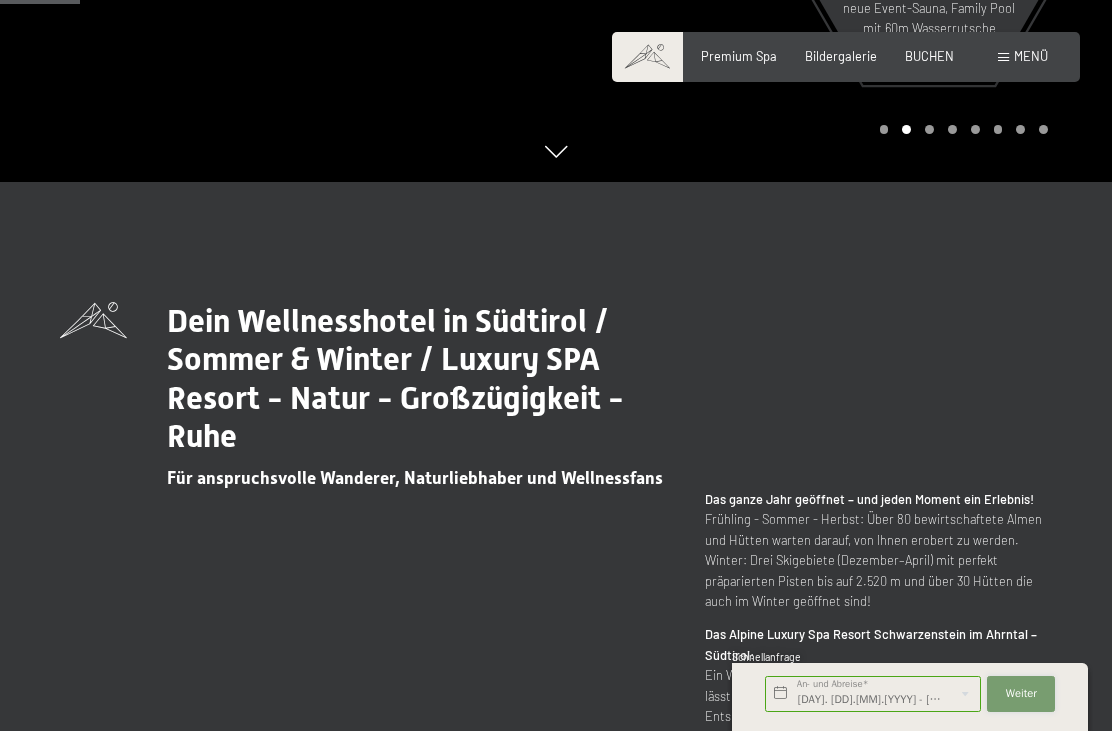 click on "Weiter" at bounding box center (1021, 694) 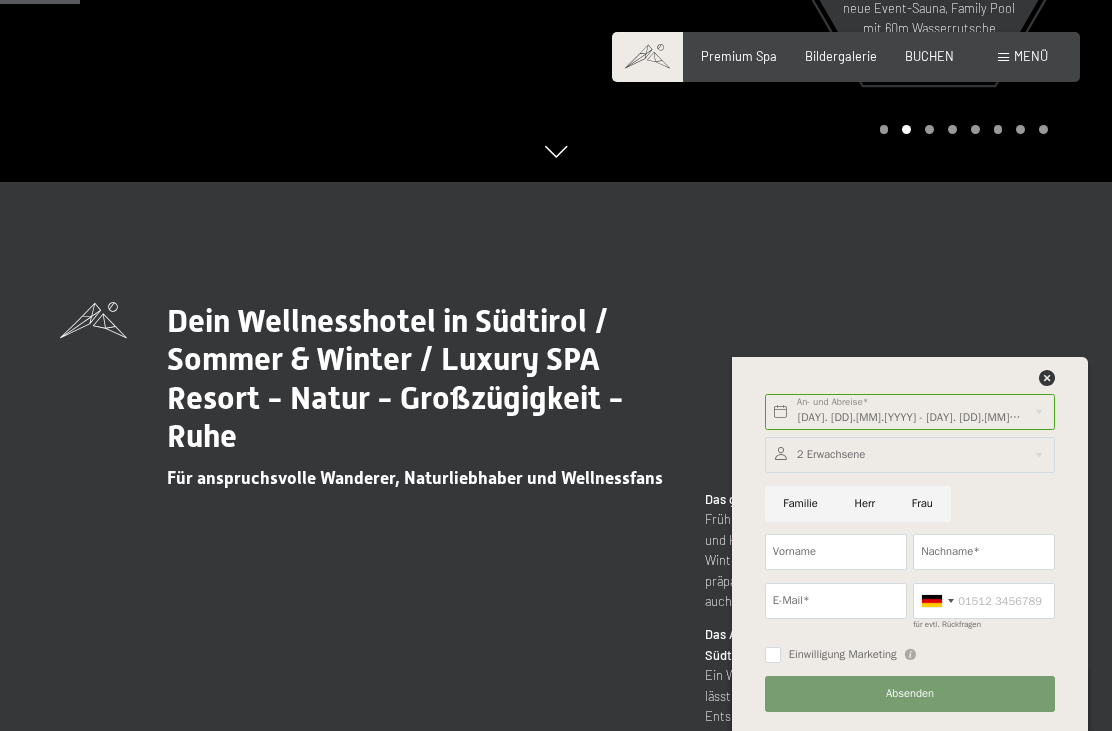 click at bounding box center (910, 455) 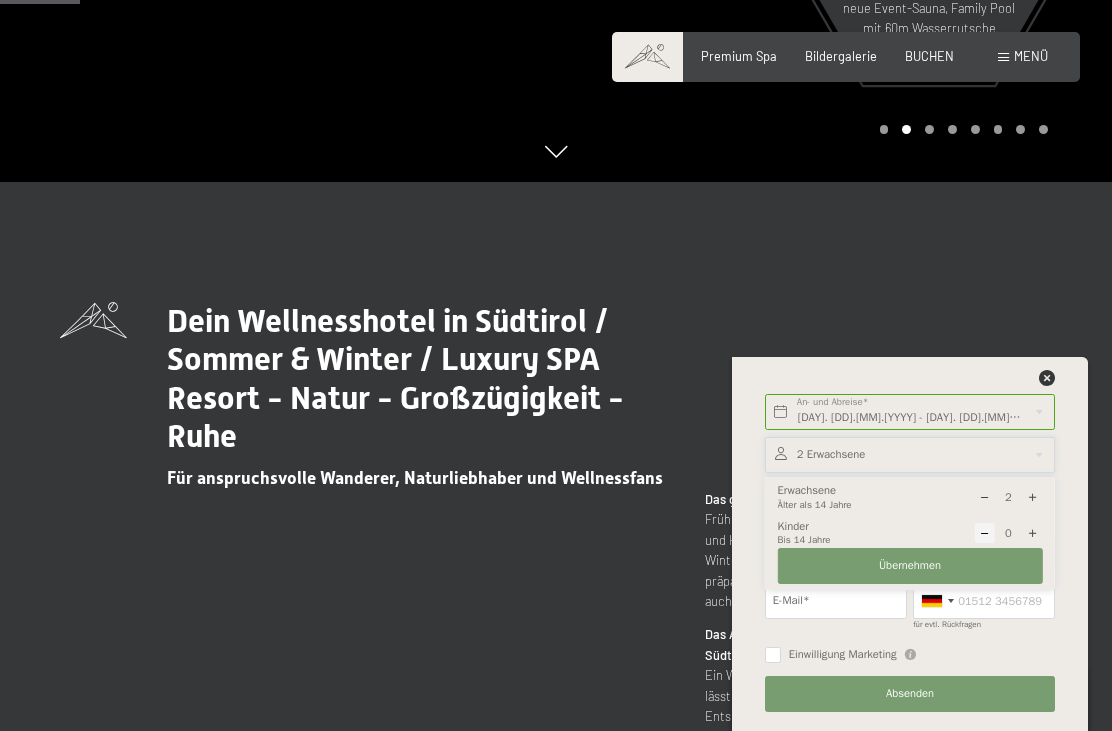 click at bounding box center [1032, 533] 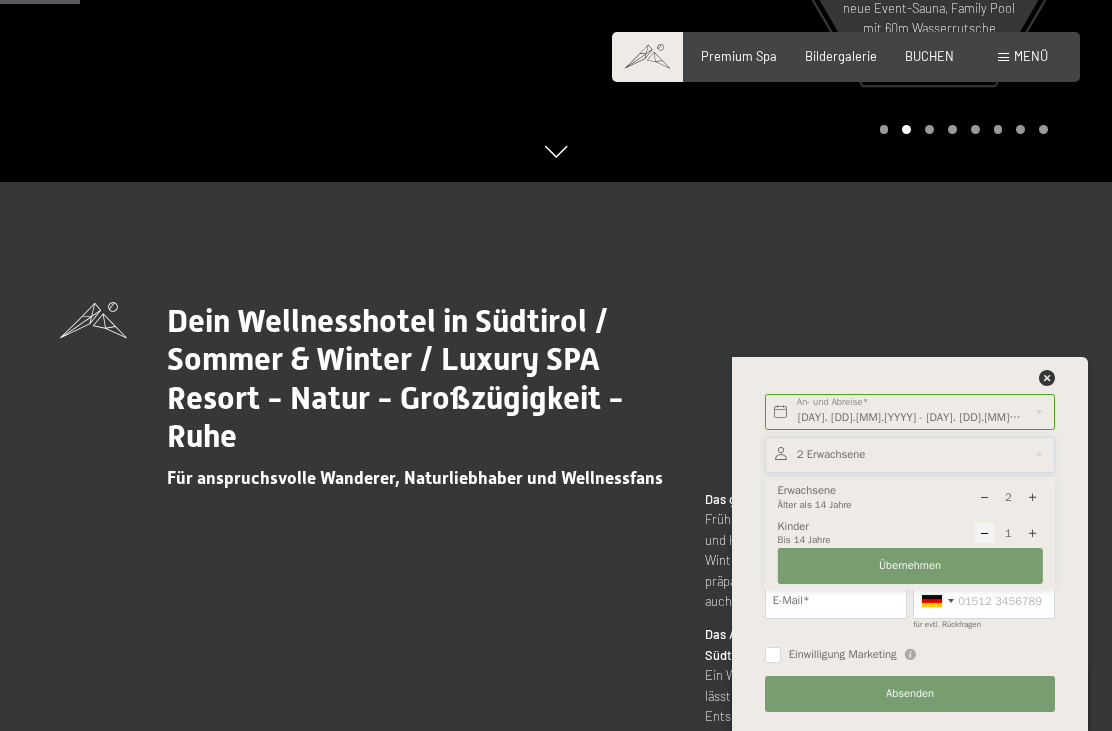 select 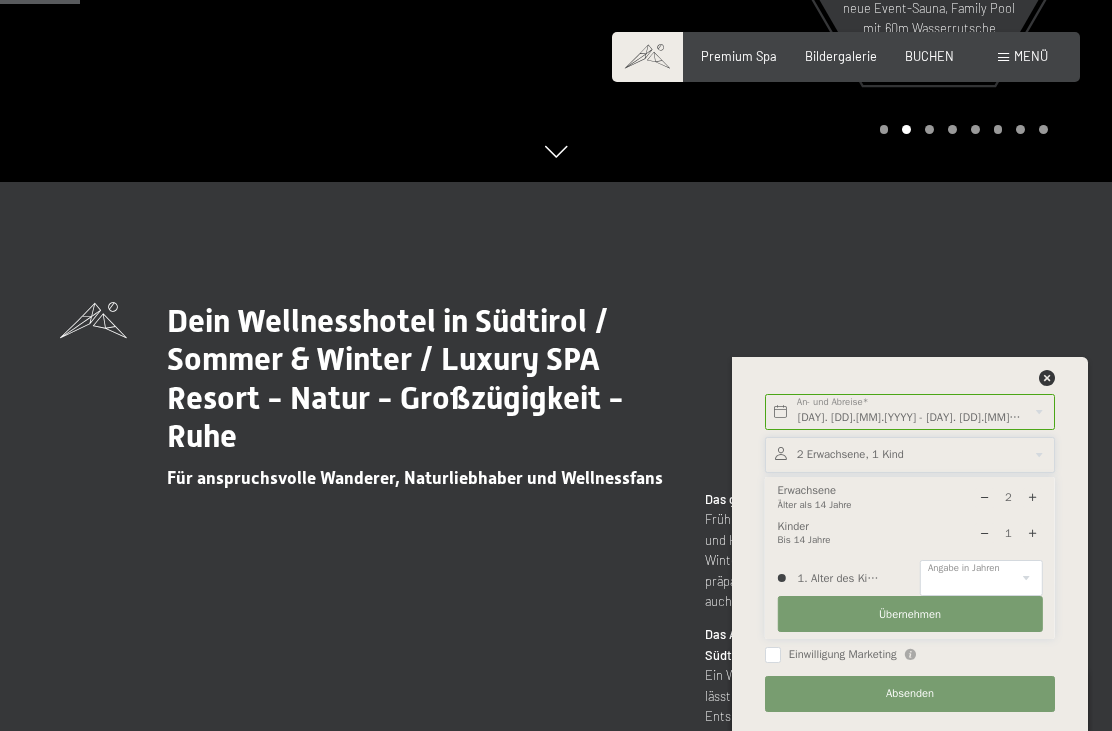 click at bounding box center [1032, 533] 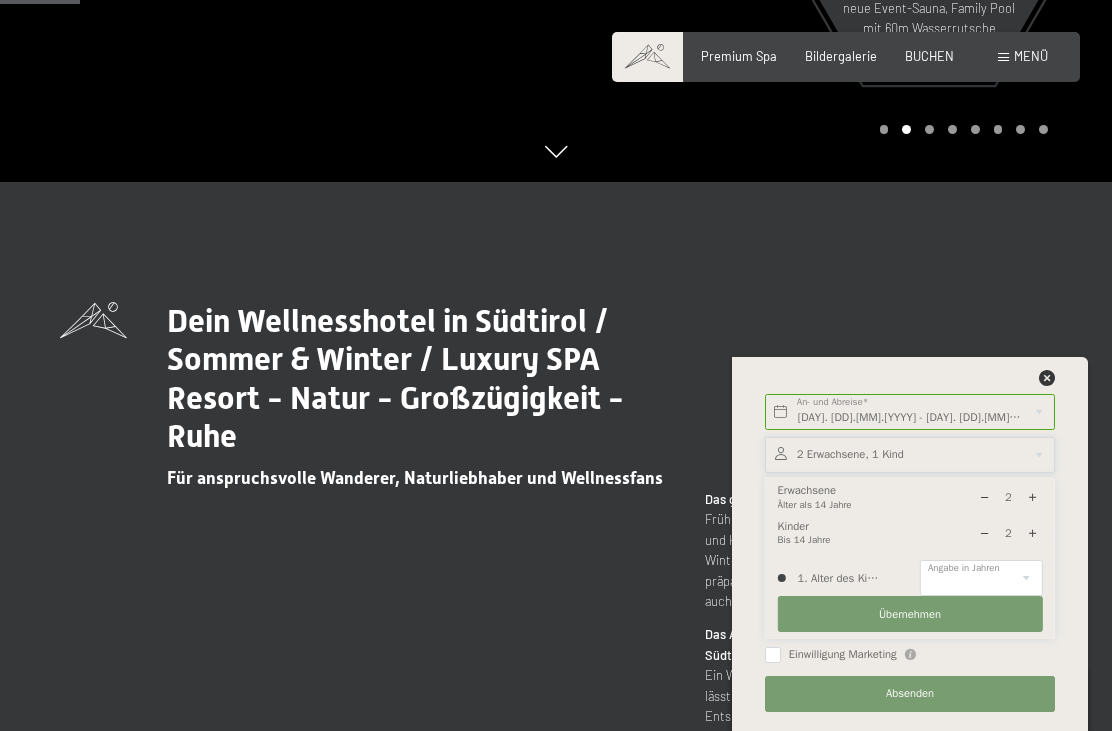 select 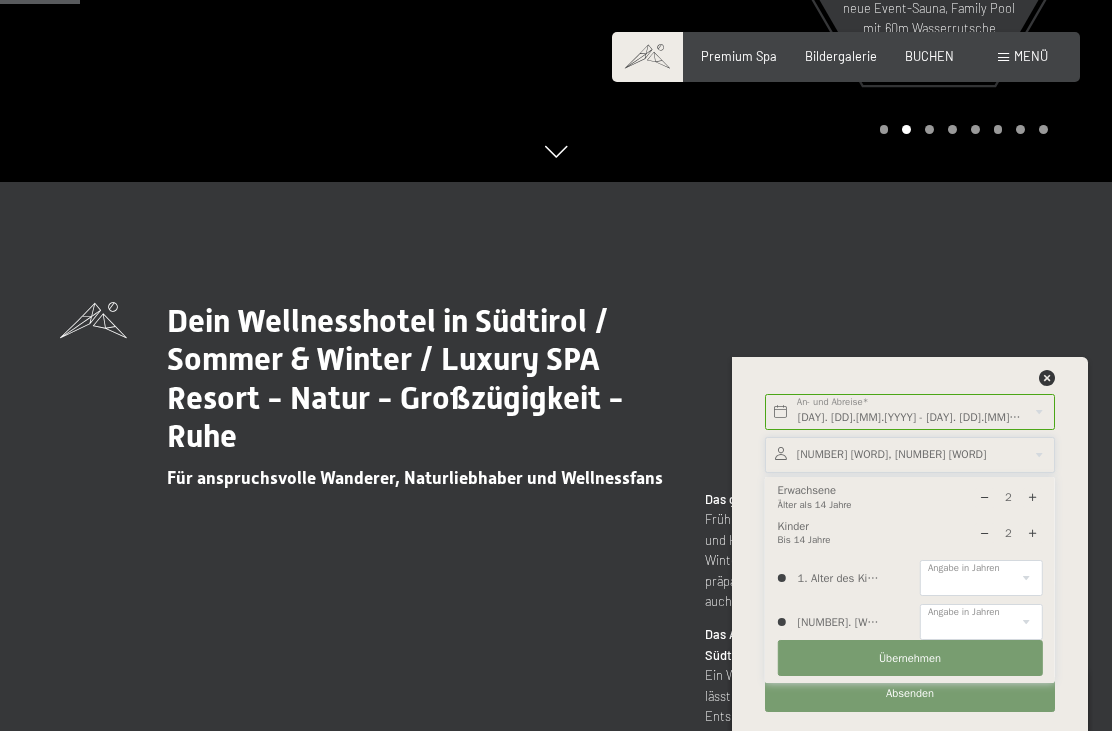 click on "0 1 2 3 4 5 6 7 8 9 10 11 12 13 14" at bounding box center (981, 578) 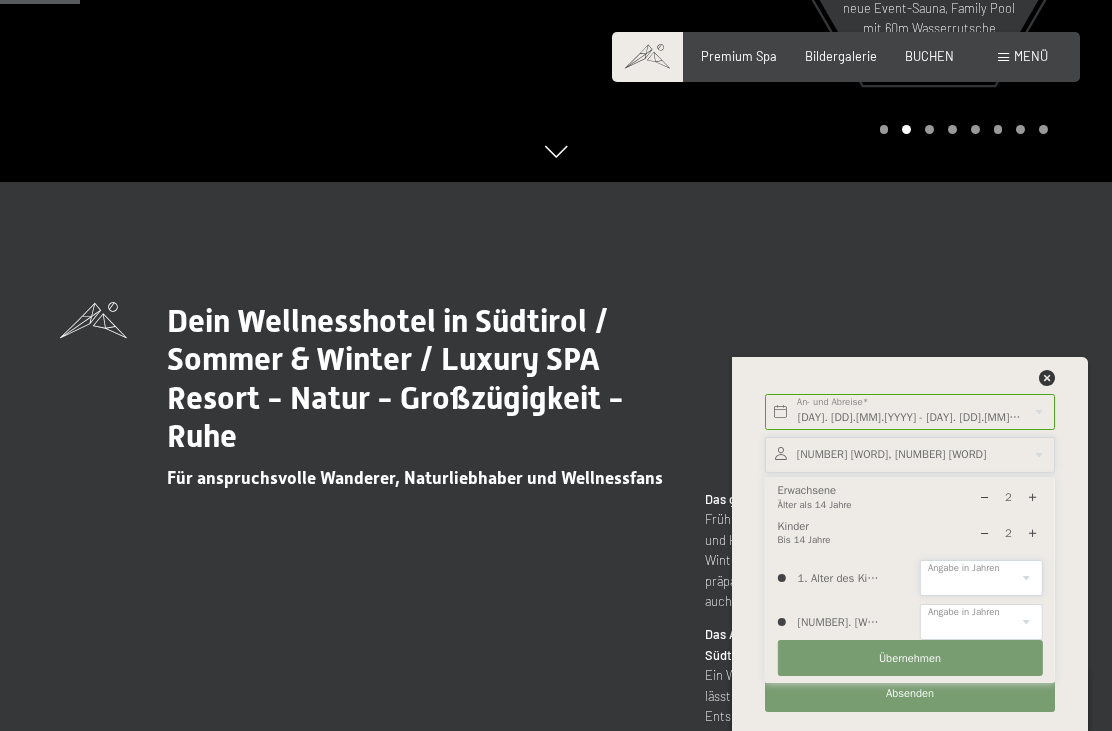 select on "9" 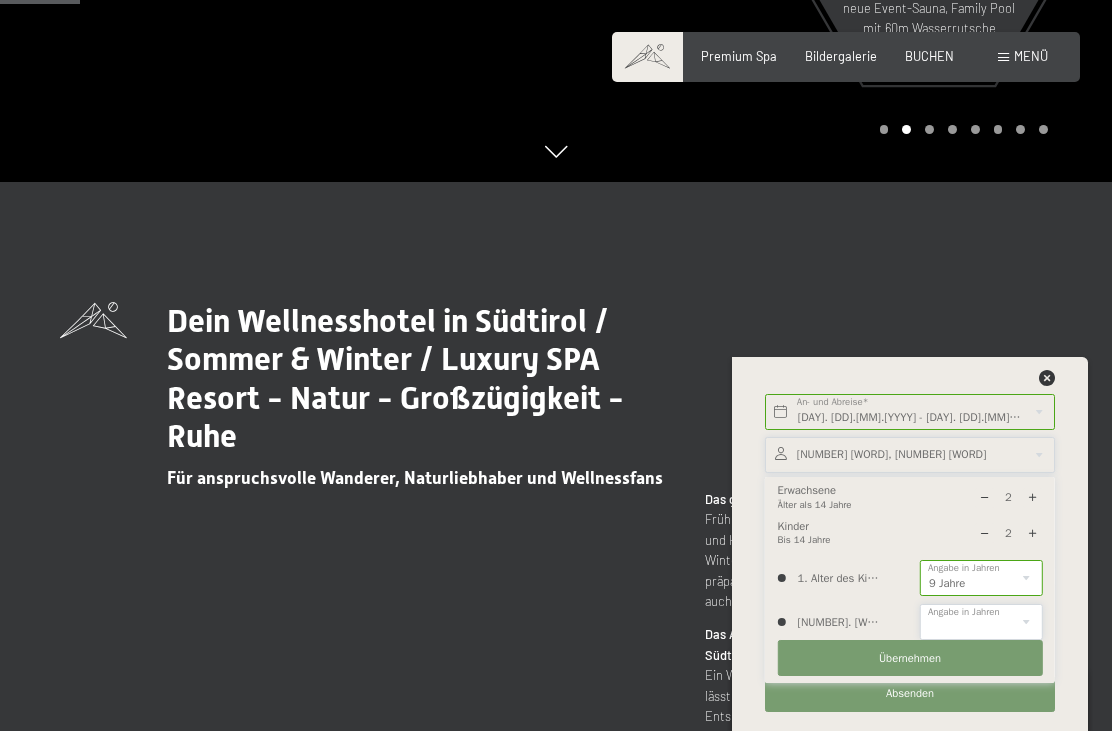 click on "0 1 2 3 4 5 6 7 8 9 10 11 12 13 14" at bounding box center [981, 622] 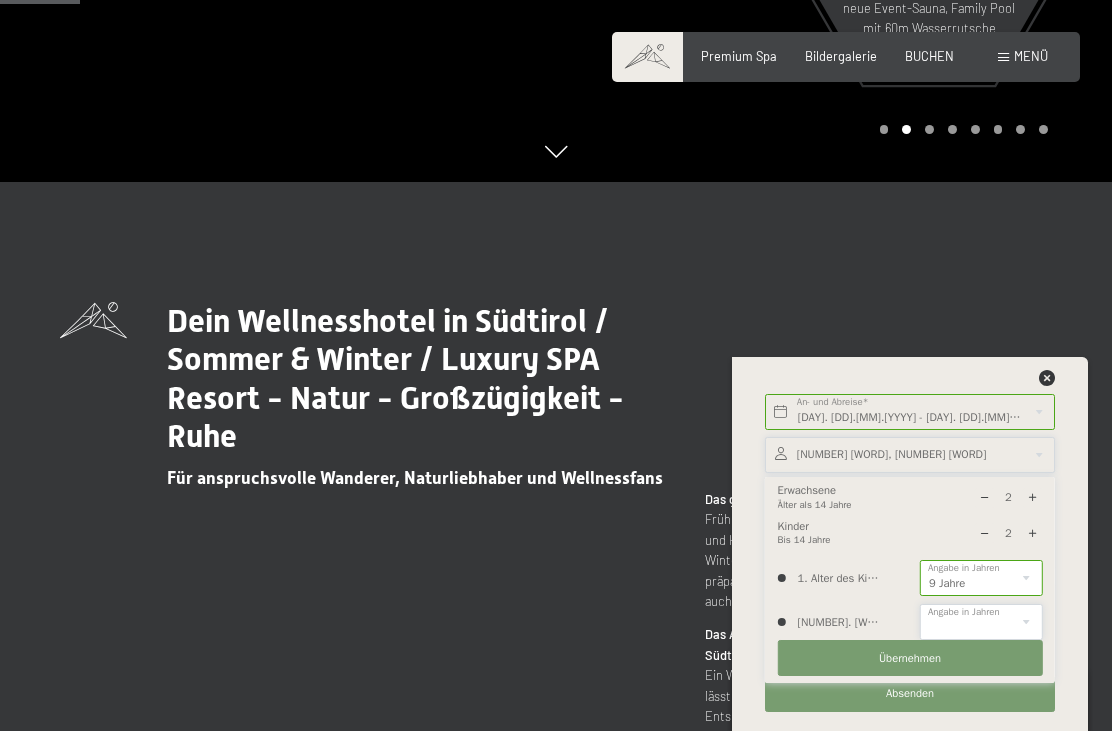 select on "6" 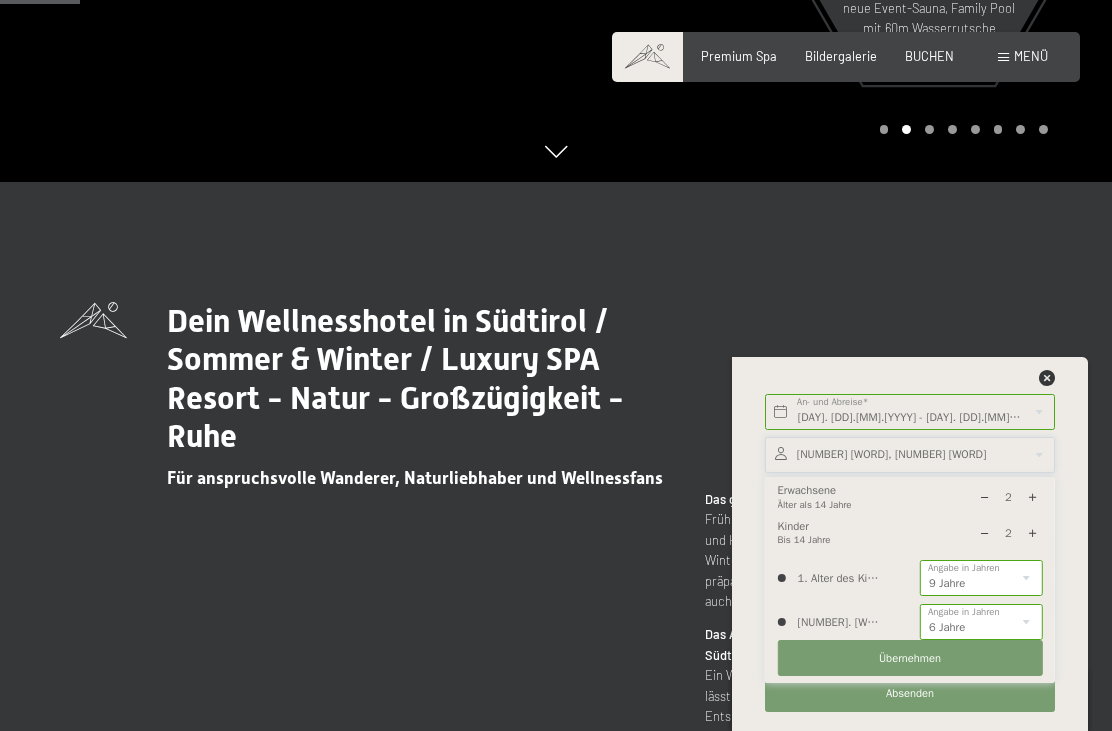 click on "Übernehmen" at bounding box center (910, 659) 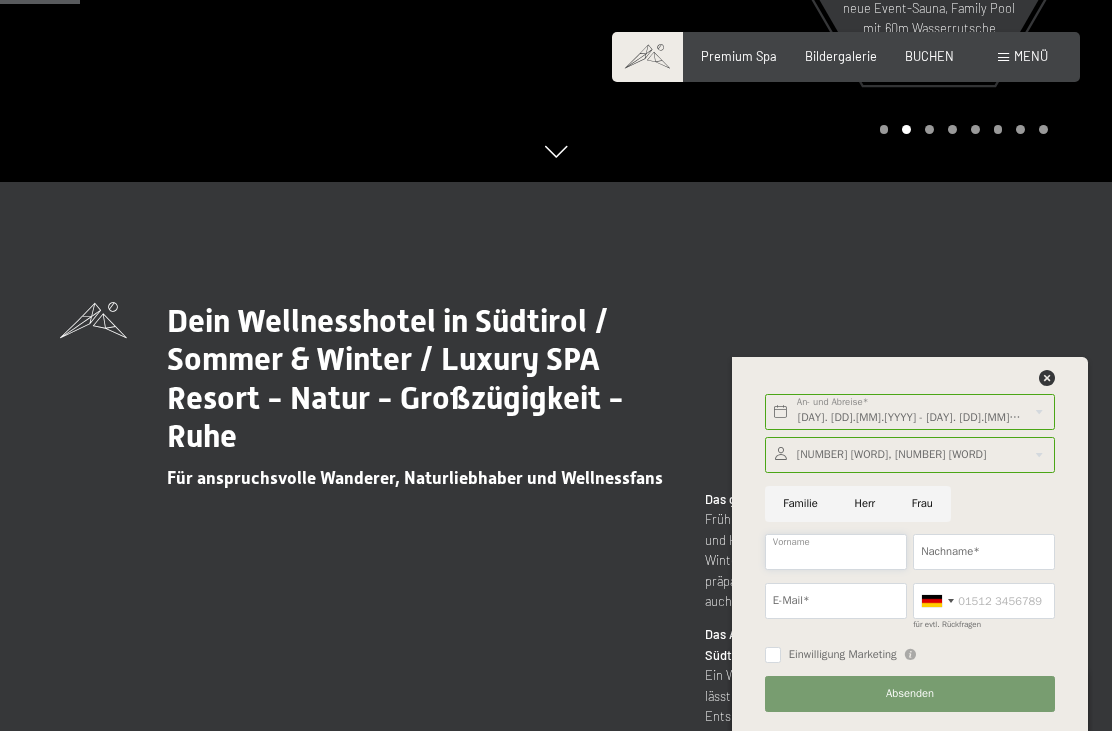 click on "Vorname" at bounding box center (836, 552) 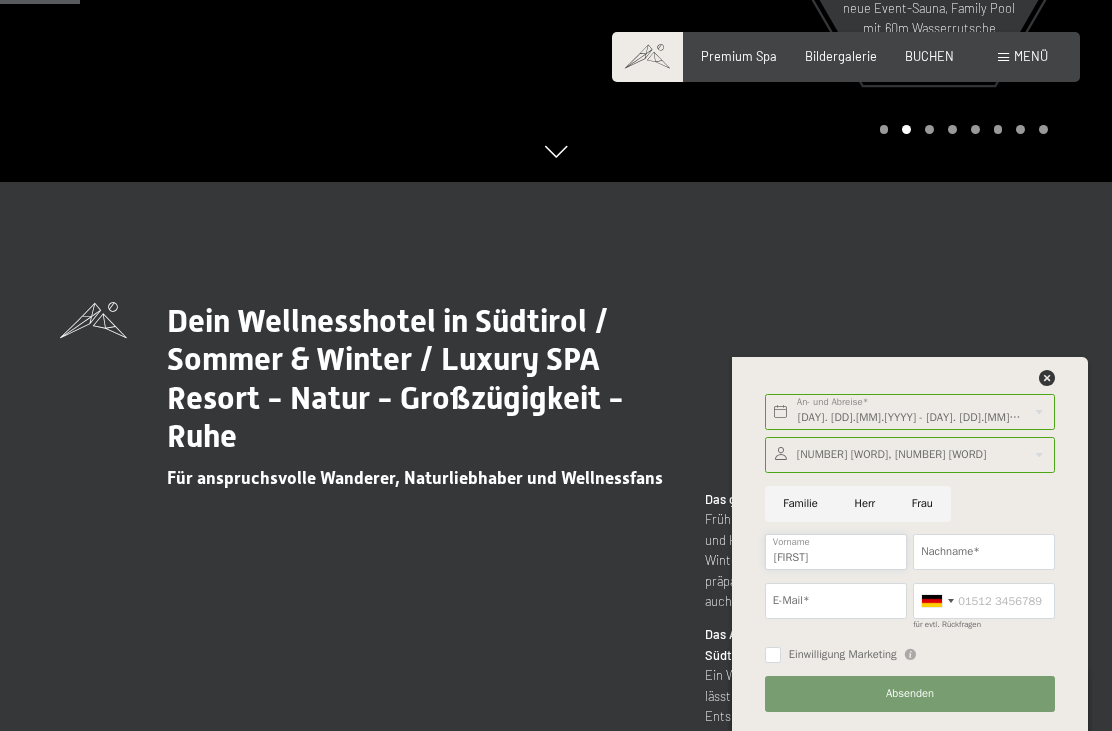 type on "Josef" 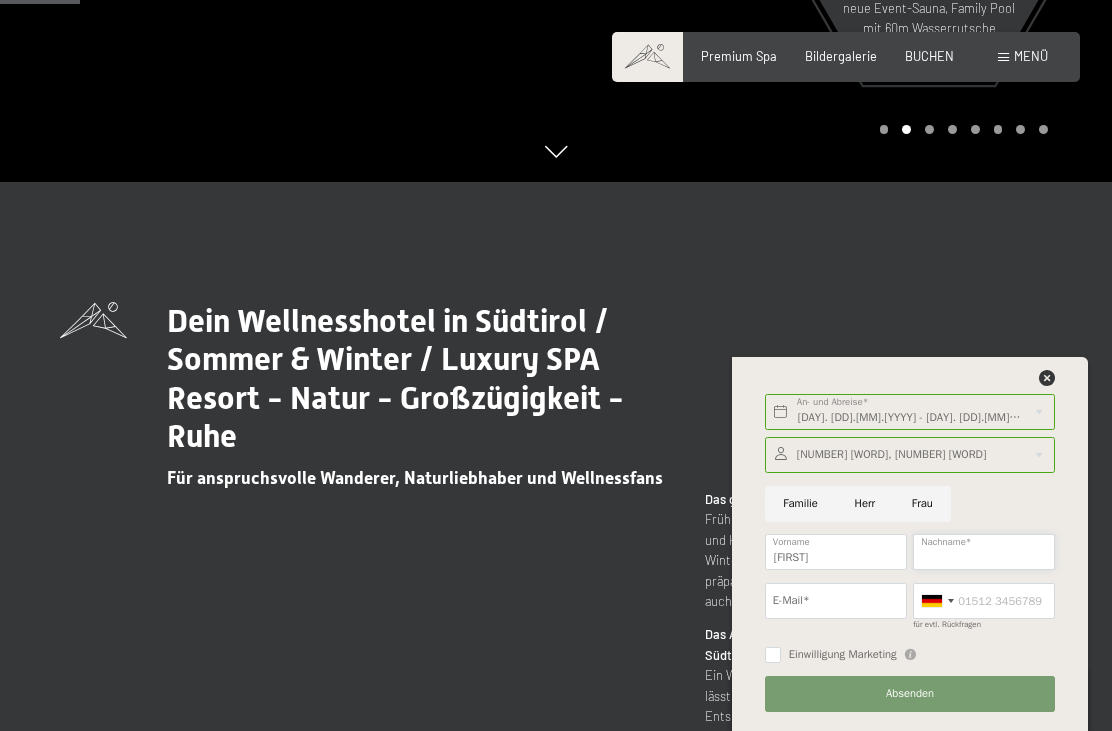 click on "Nachname*" at bounding box center [984, 552] 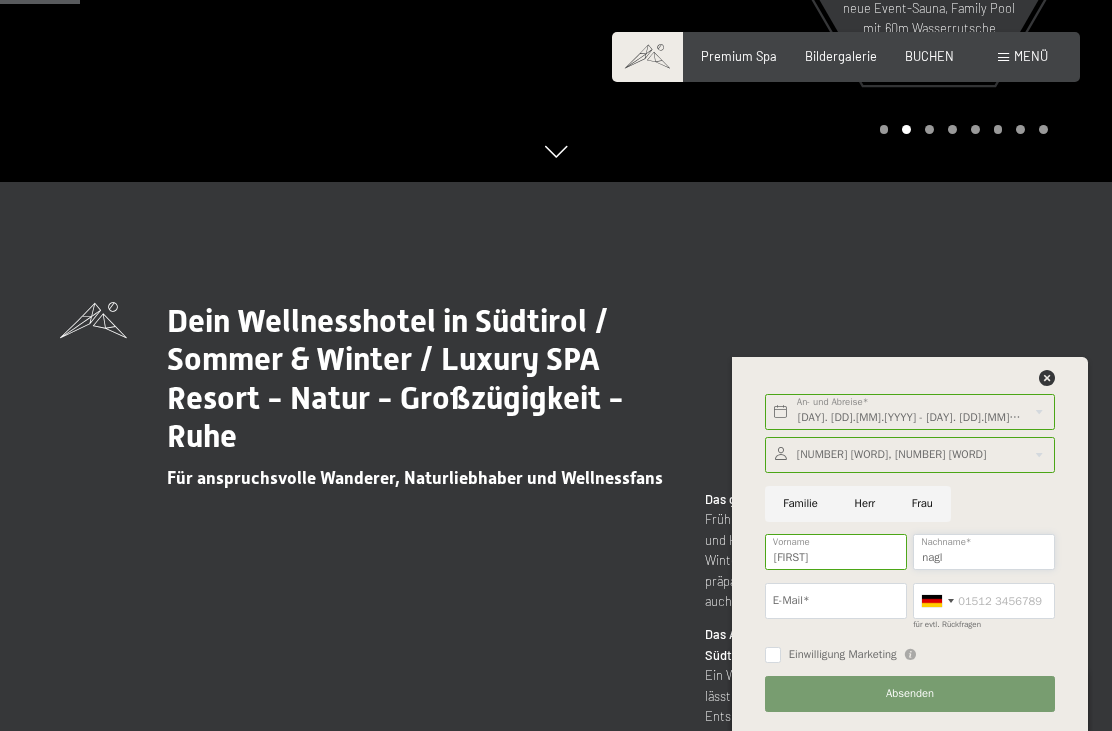 type on "nagl" 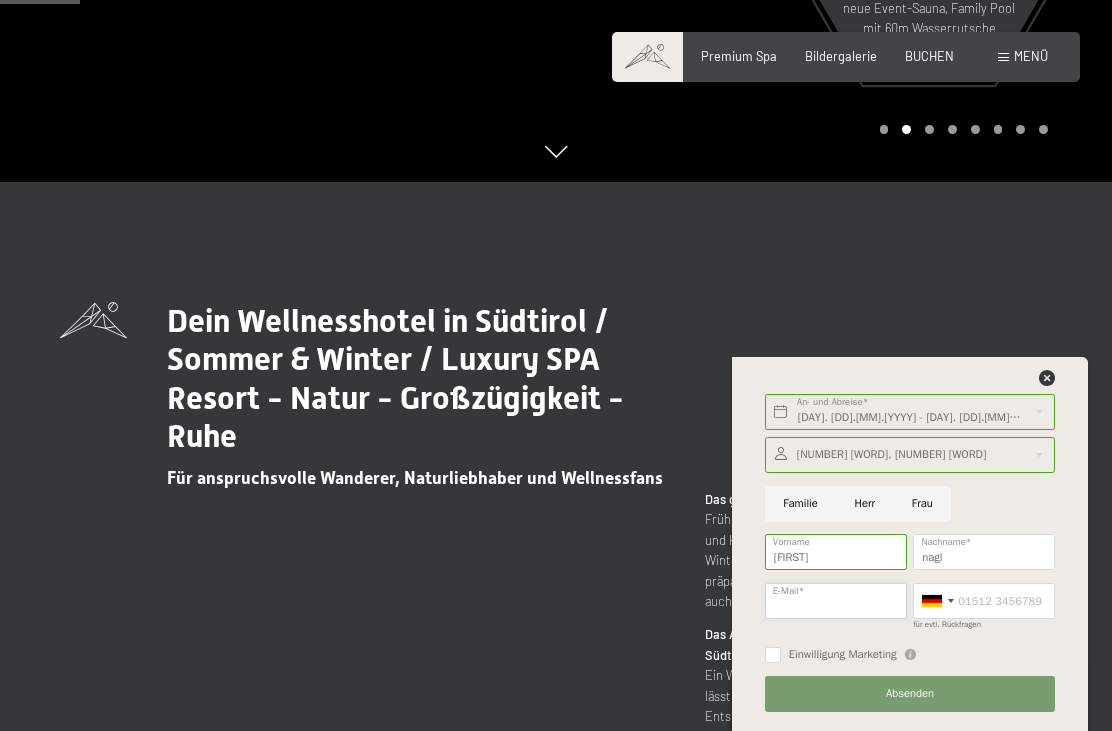 click on "E-Mail*" at bounding box center (836, 601) 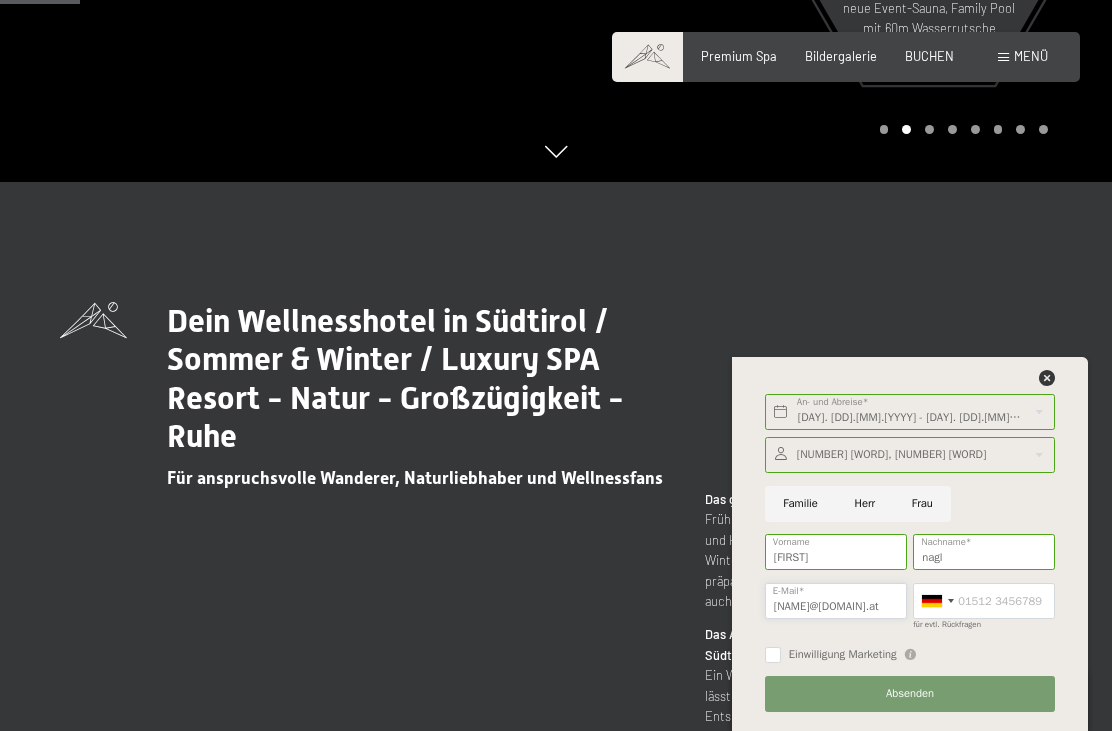 type on "Nagl@nagl-mode.at" 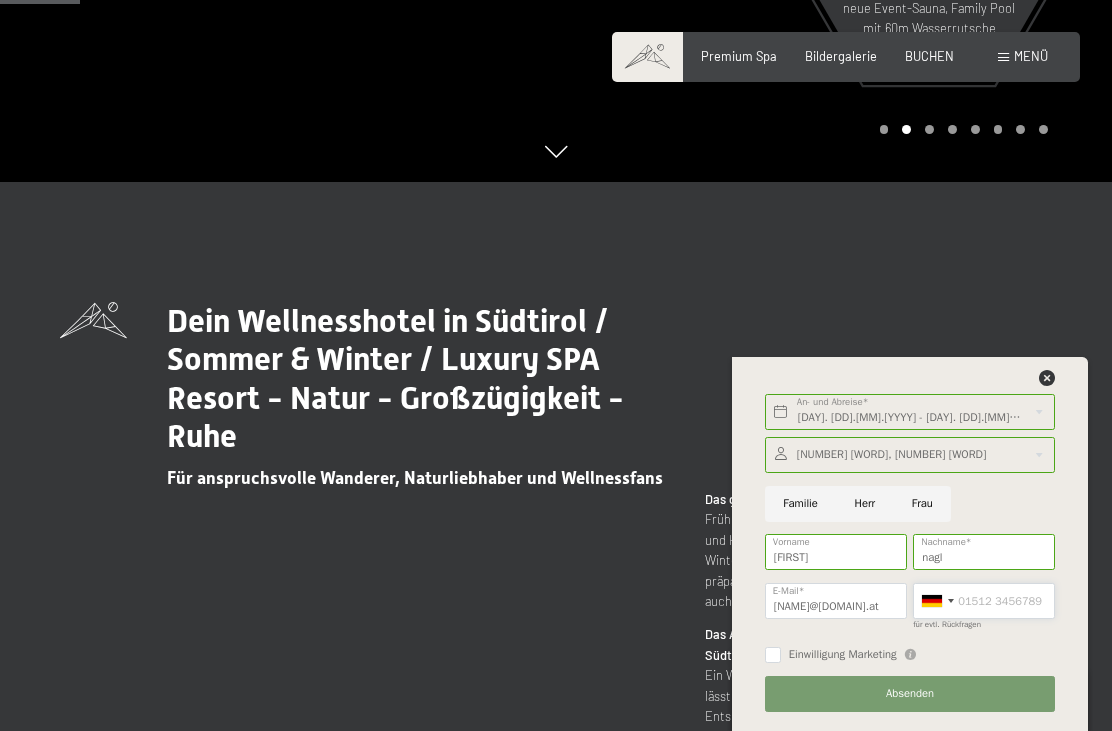click on "für evtl. Rückfragen" at bounding box center [984, 601] 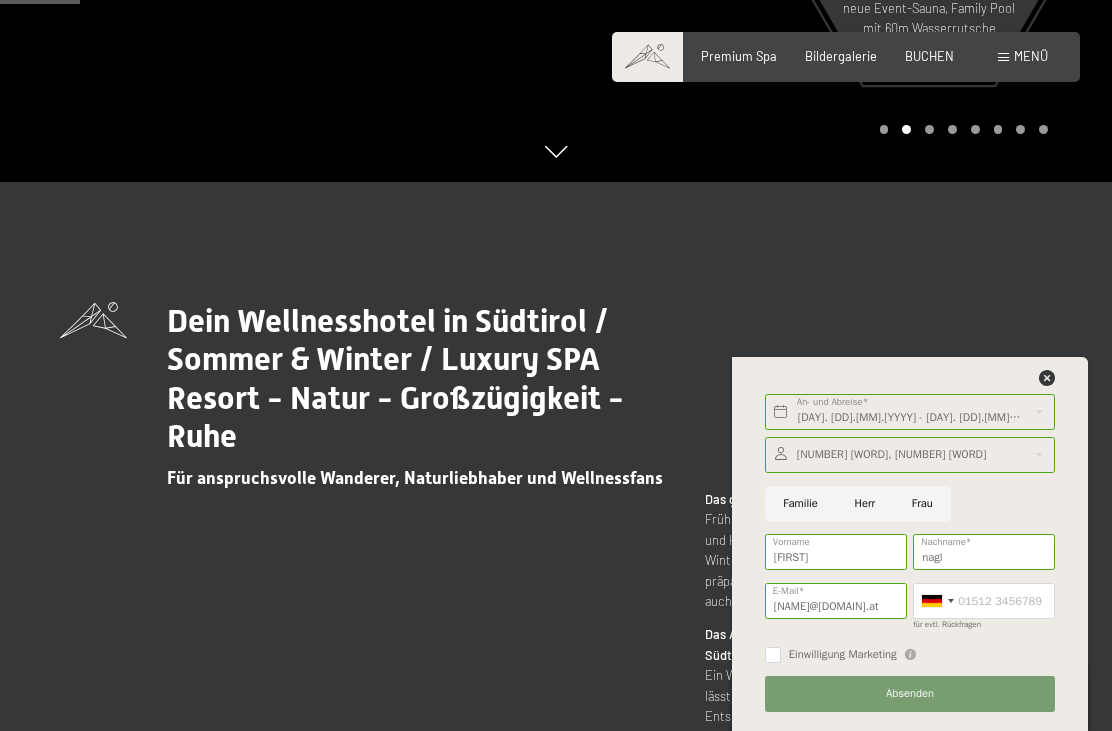 click at bounding box center [937, 601] 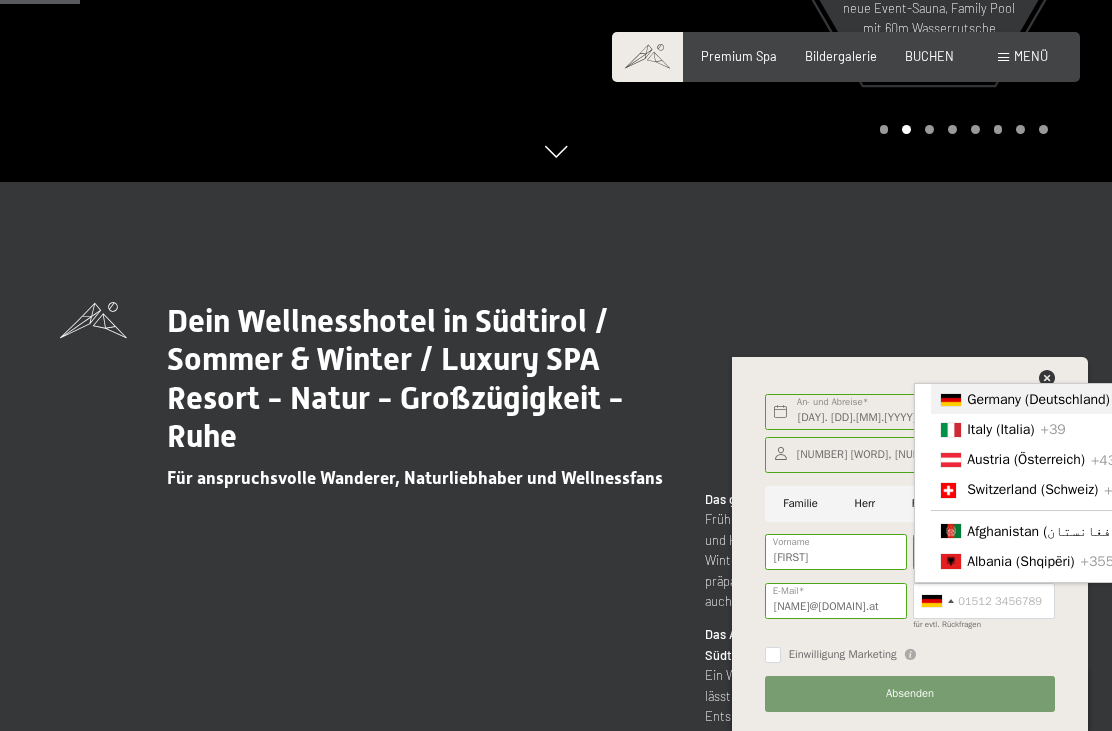 click on "Austria (Österreich)" at bounding box center (1026, 459) 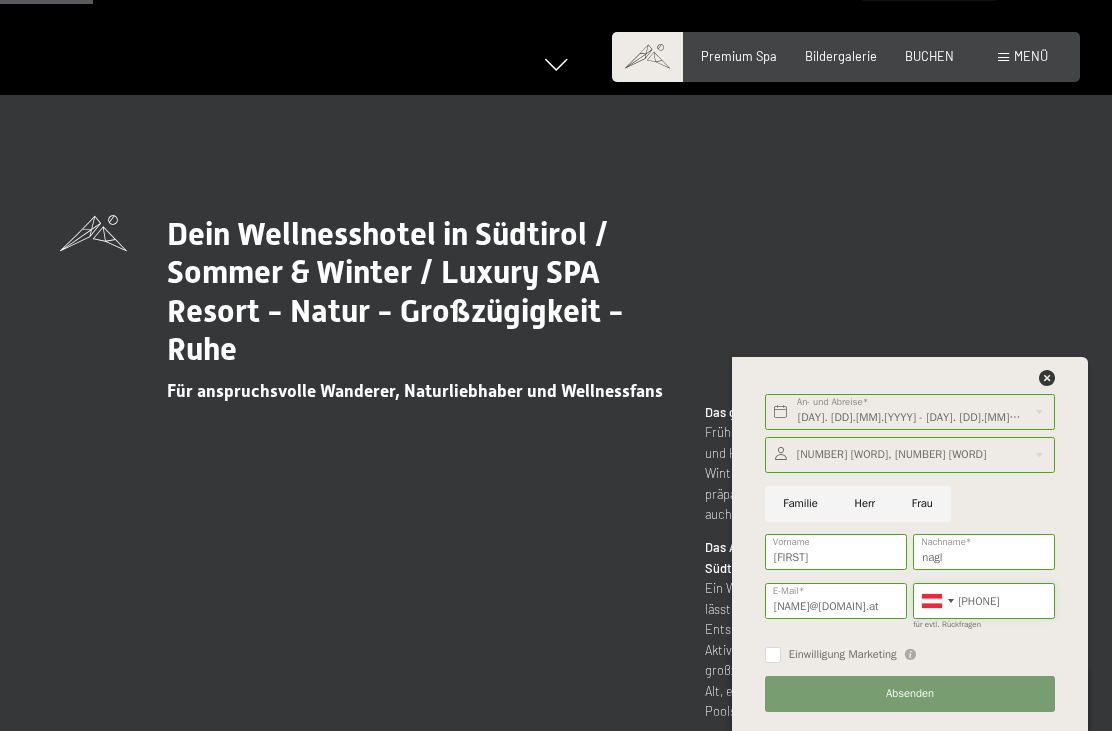 scroll, scrollTop: 637, scrollLeft: 0, axis: vertical 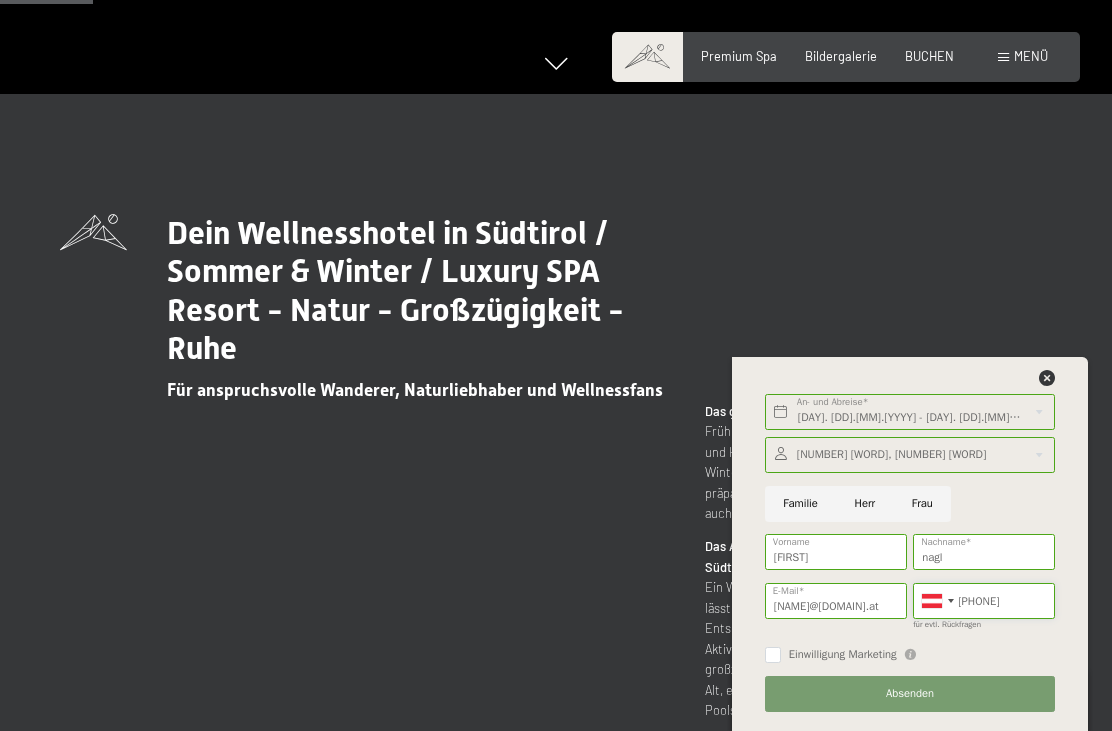 type on "066488626220" 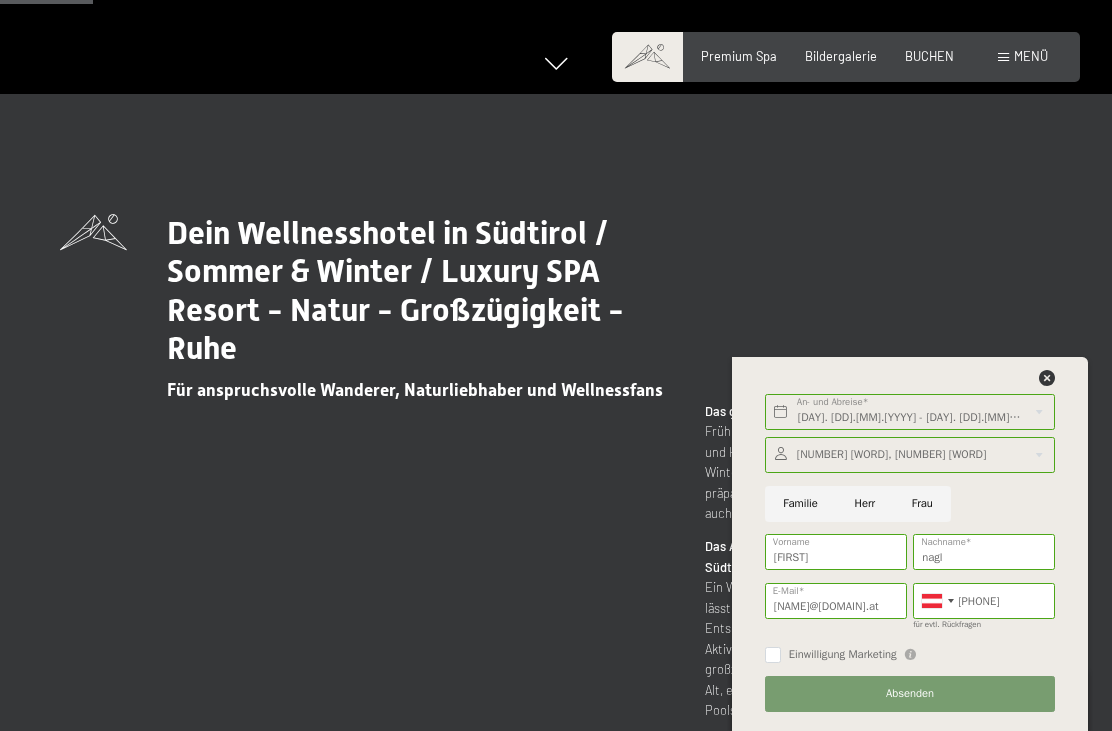 click on "Absenden" at bounding box center (910, 694) 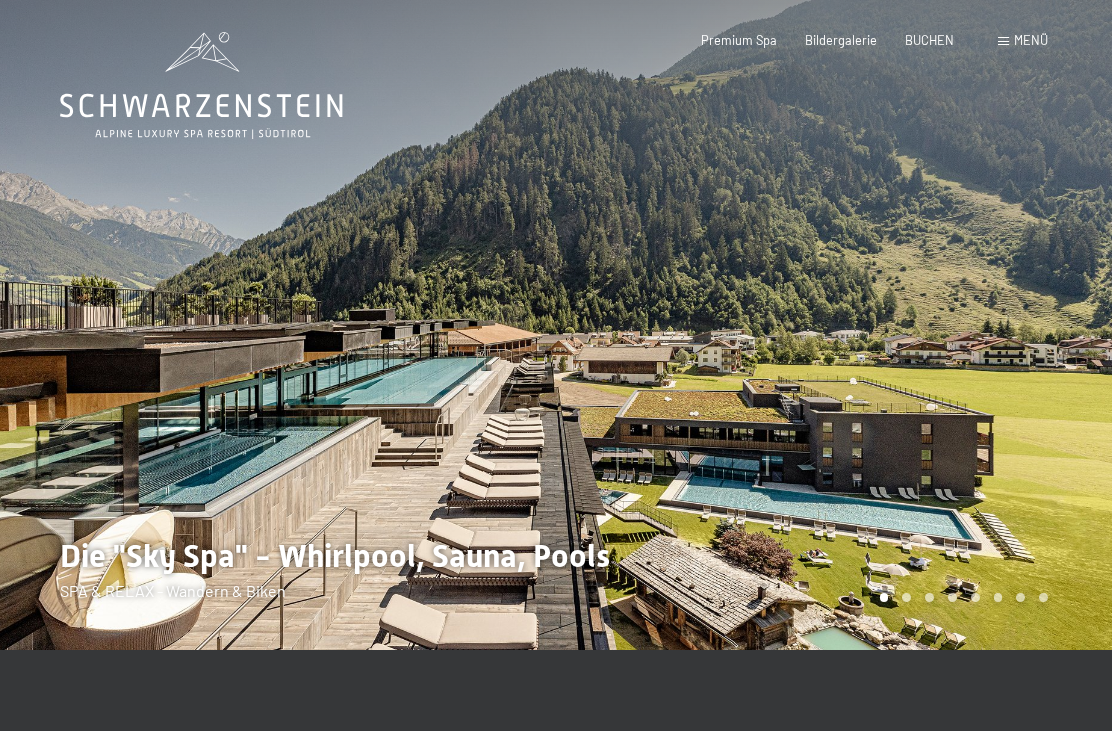 scroll, scrollTop: 0, scrollLeft: 0, axis: both 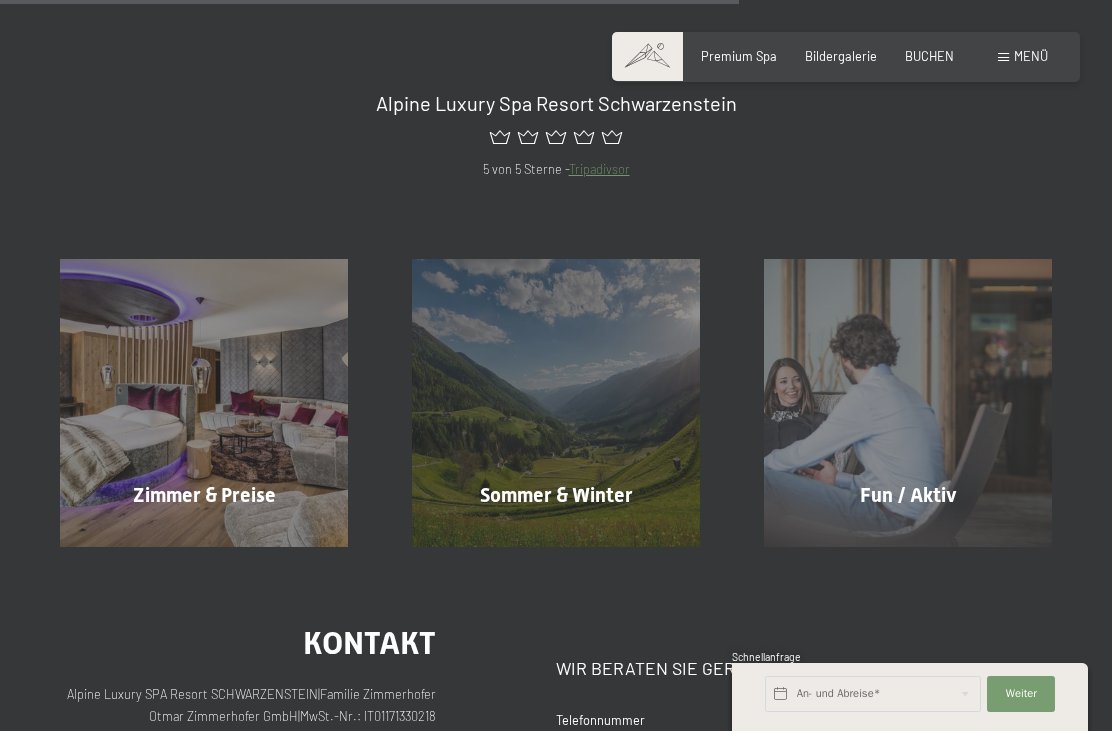 click on "Zimmer & Preise           Mehr erfahren" at bounding box center (204, 403) 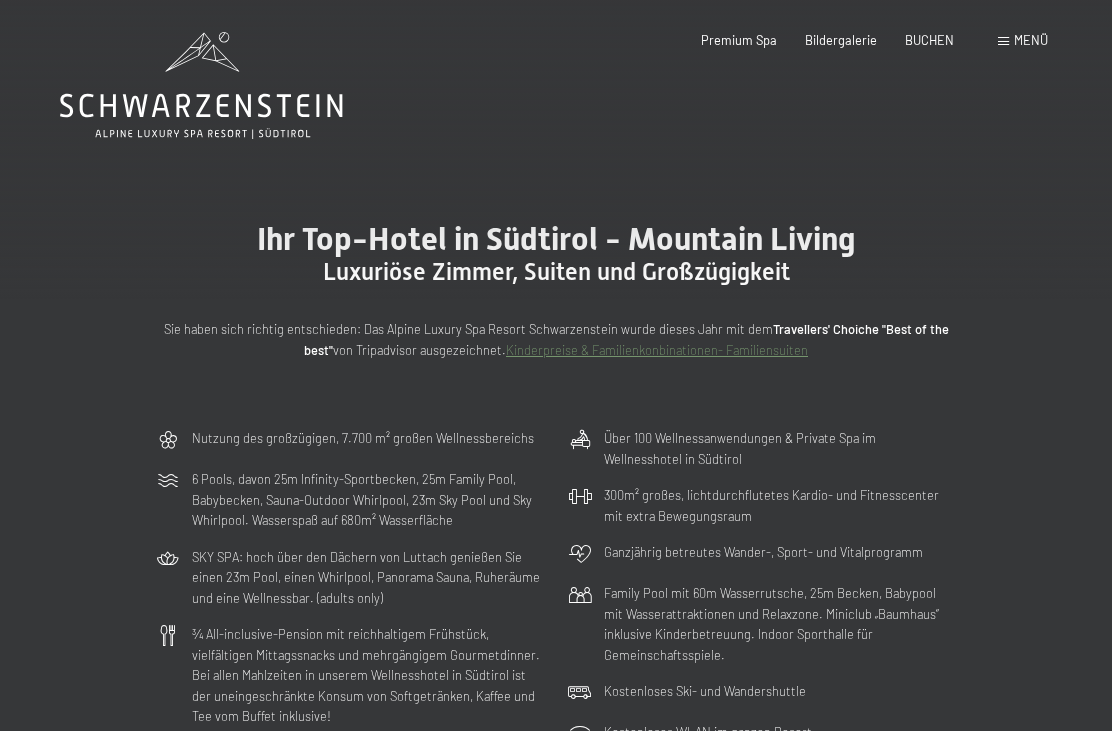 scroll, scrollTop: 0, scrollLeft: 0, axis: both 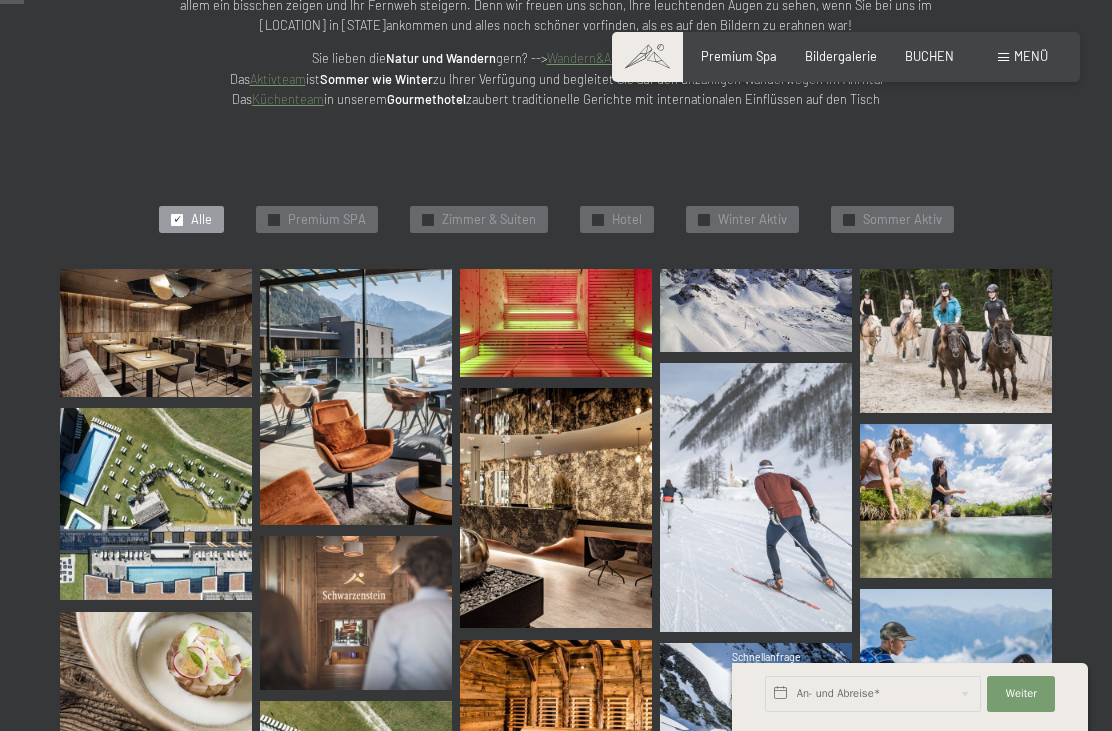 click at bounding box center [956, 341] 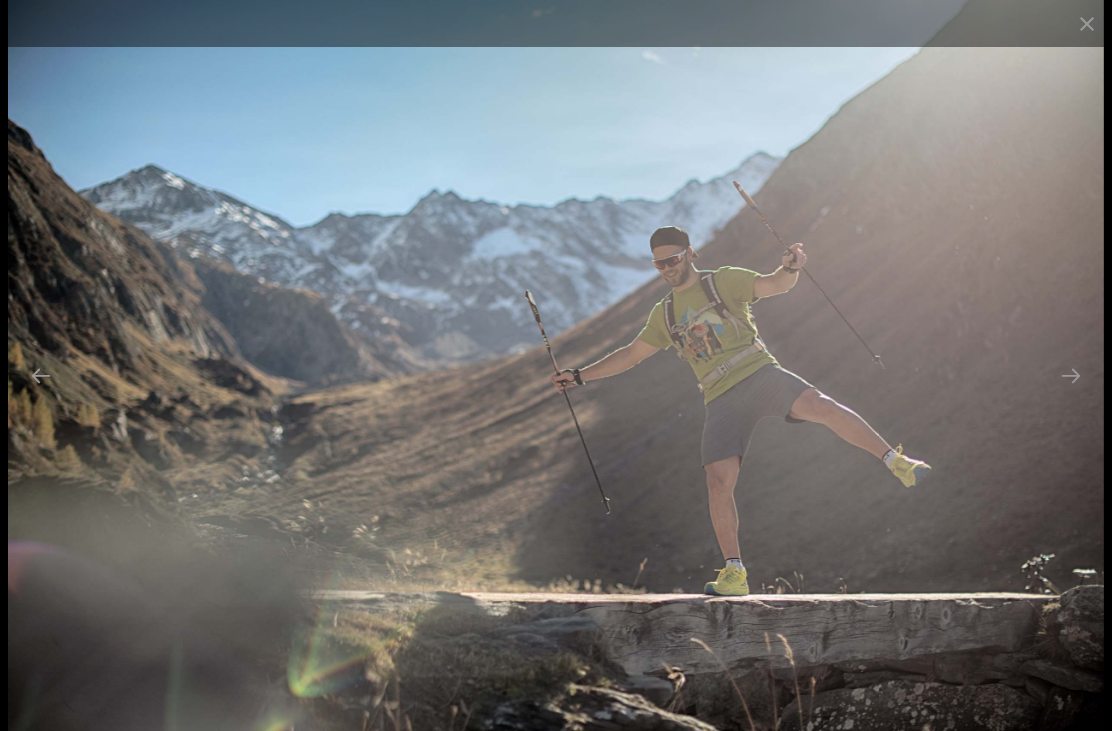 click at bounding box center [1087, 23] 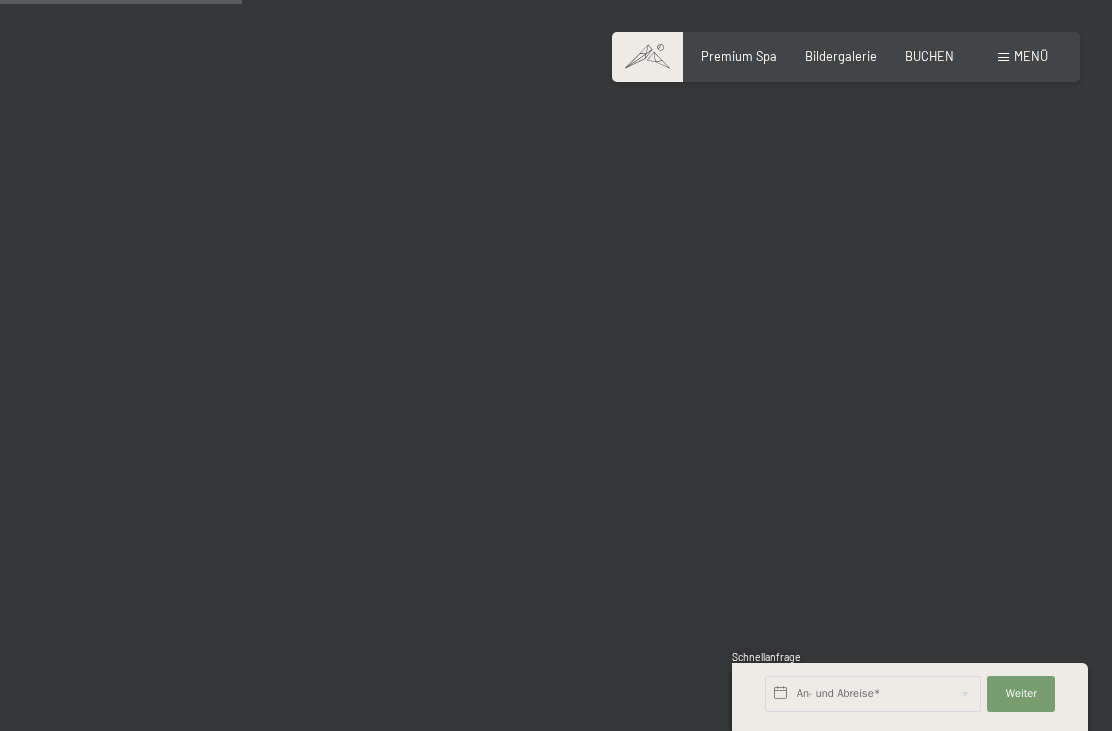 scroll, scrollTop: 3444, scrollLeft: 0, axis: vertical 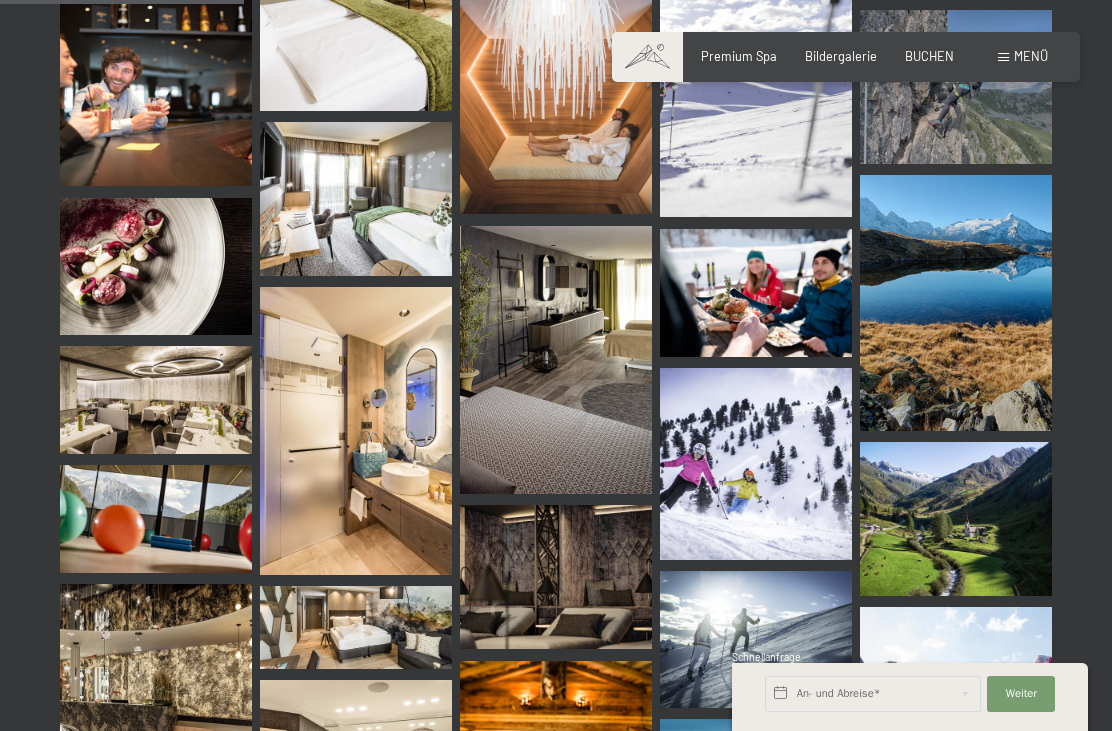 click at bounding box center (956, 519) 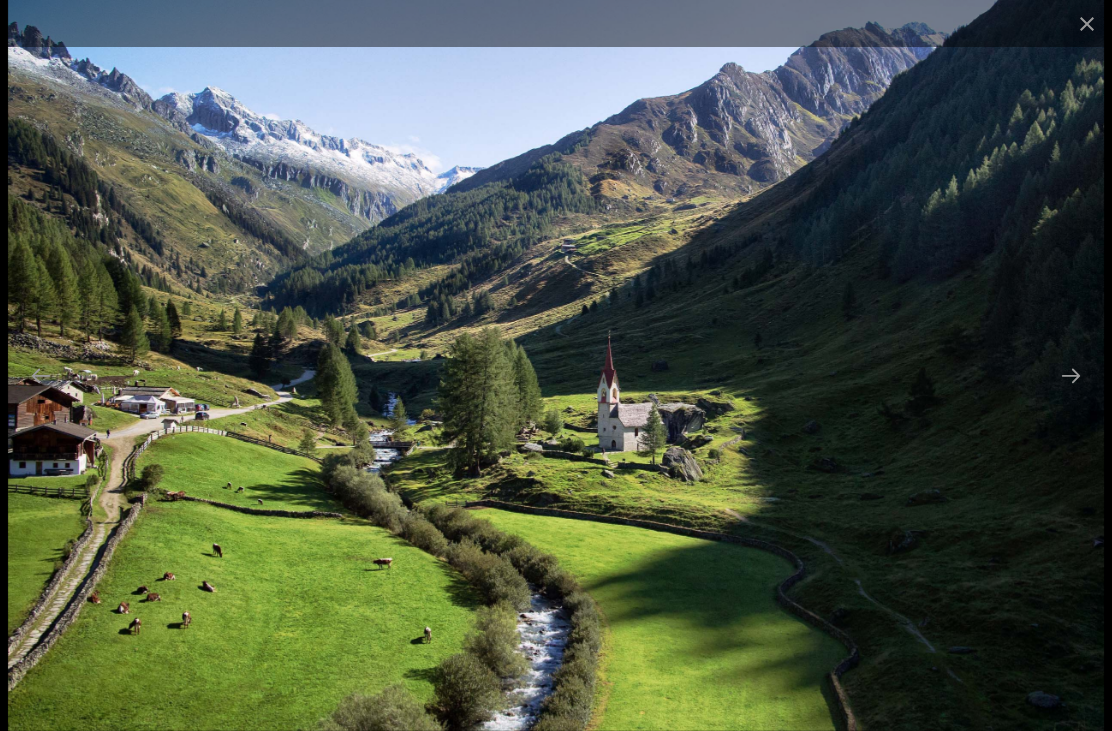 click at bounding box center (1087, 23) 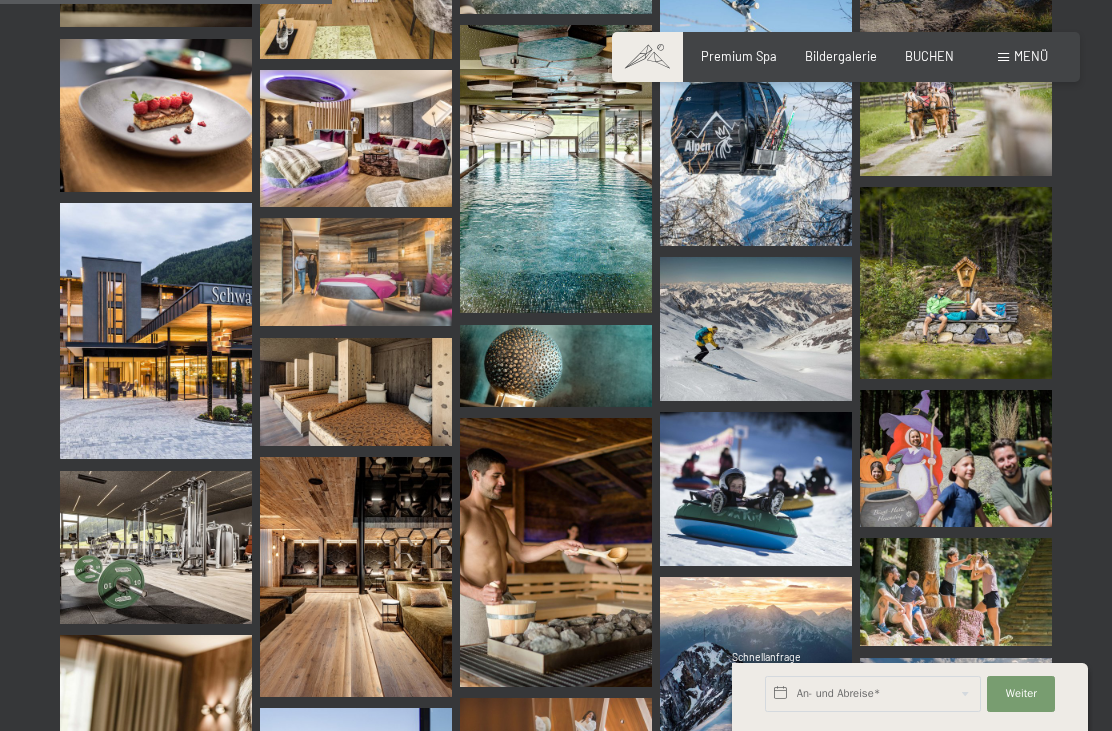 scroll, scrollTop: 4681, scrollLeft: 0, axis: vertical 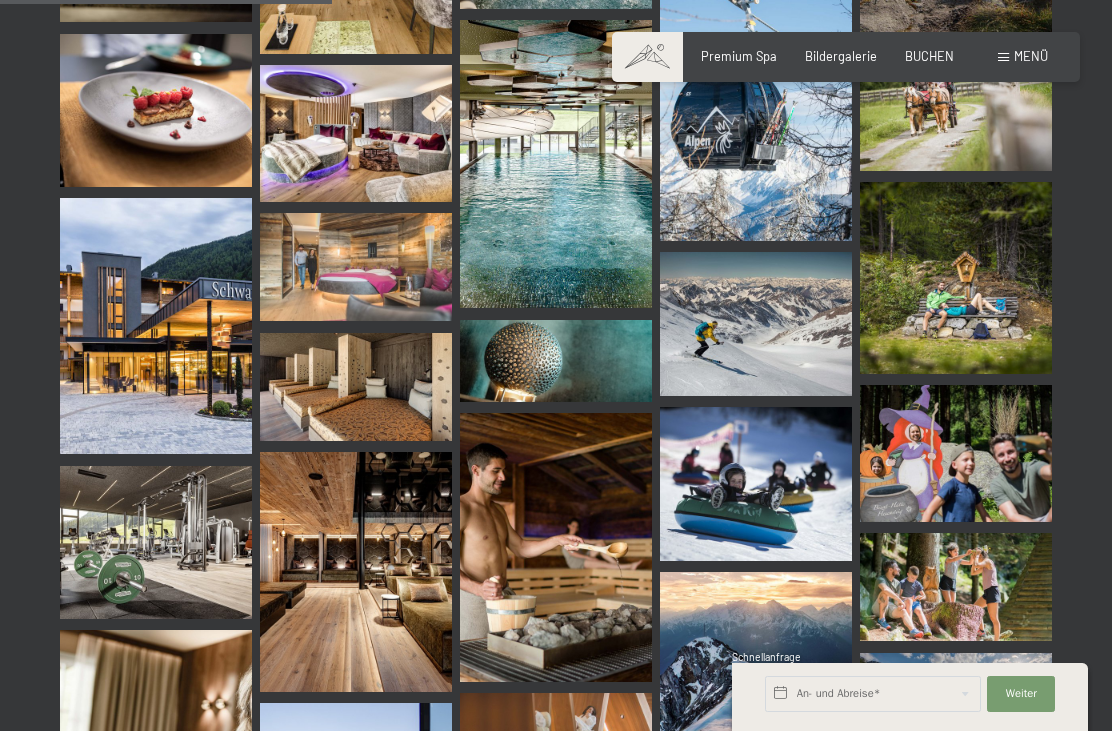 click at bounding box center (156, 326) 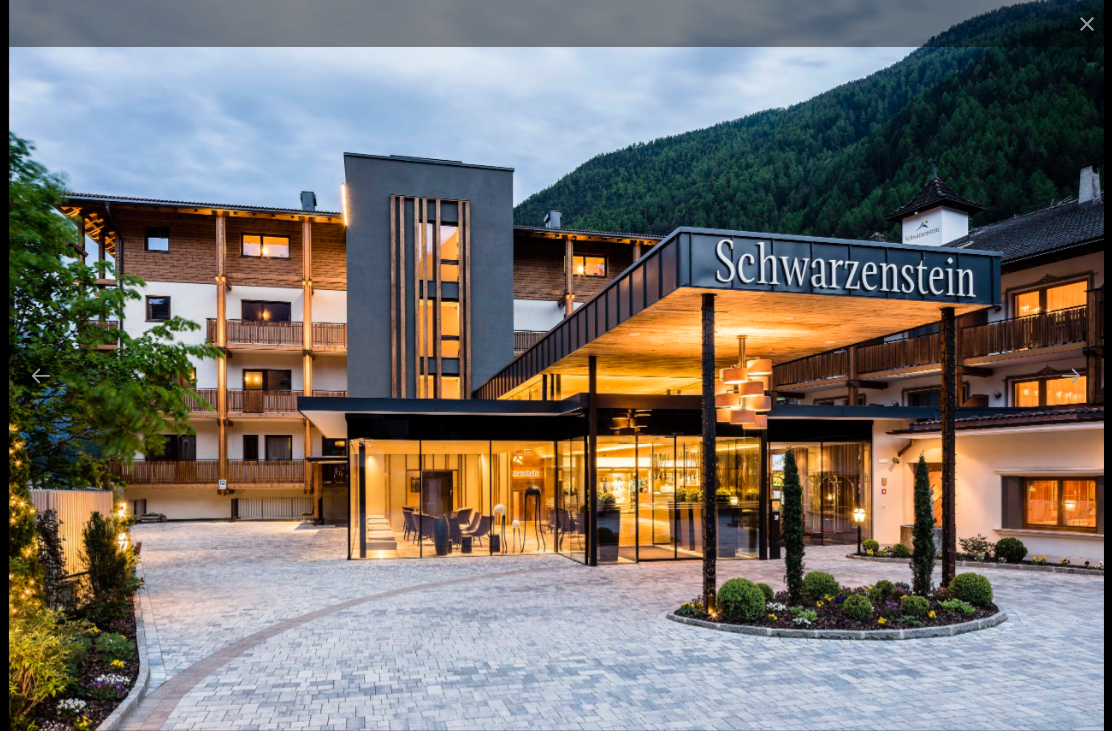 click at bounding box center (1087, 23) 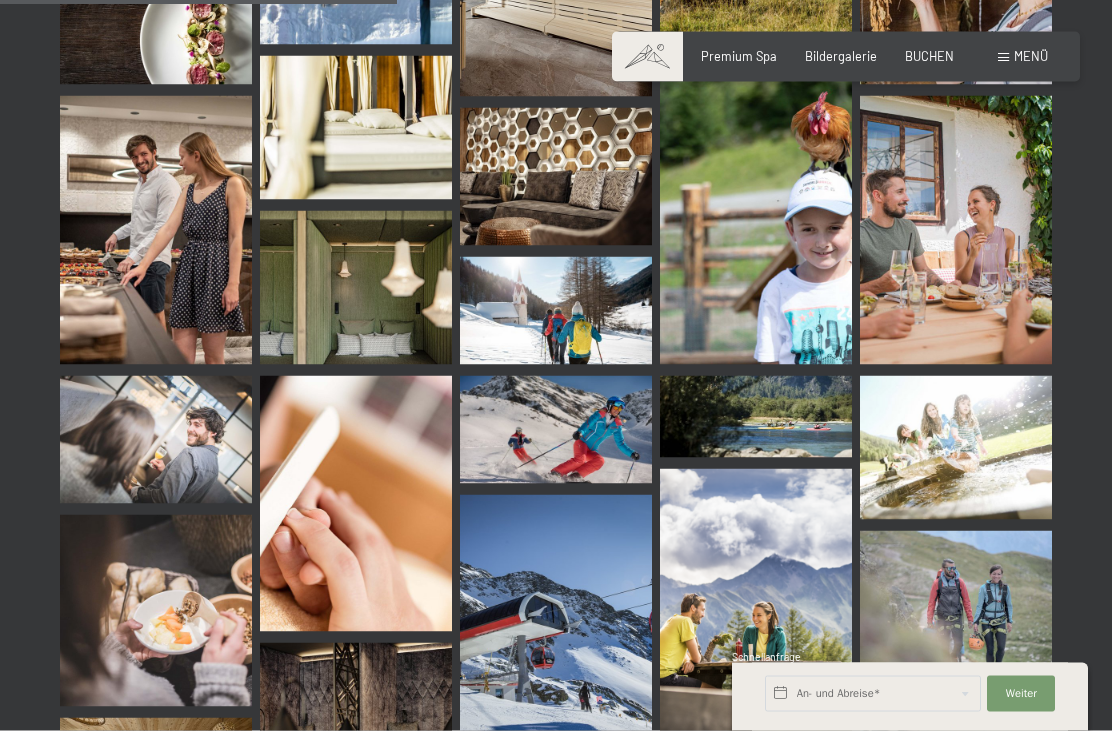 scroll, scrollTop: 5609, scrollLeft: 0, axis: vertical 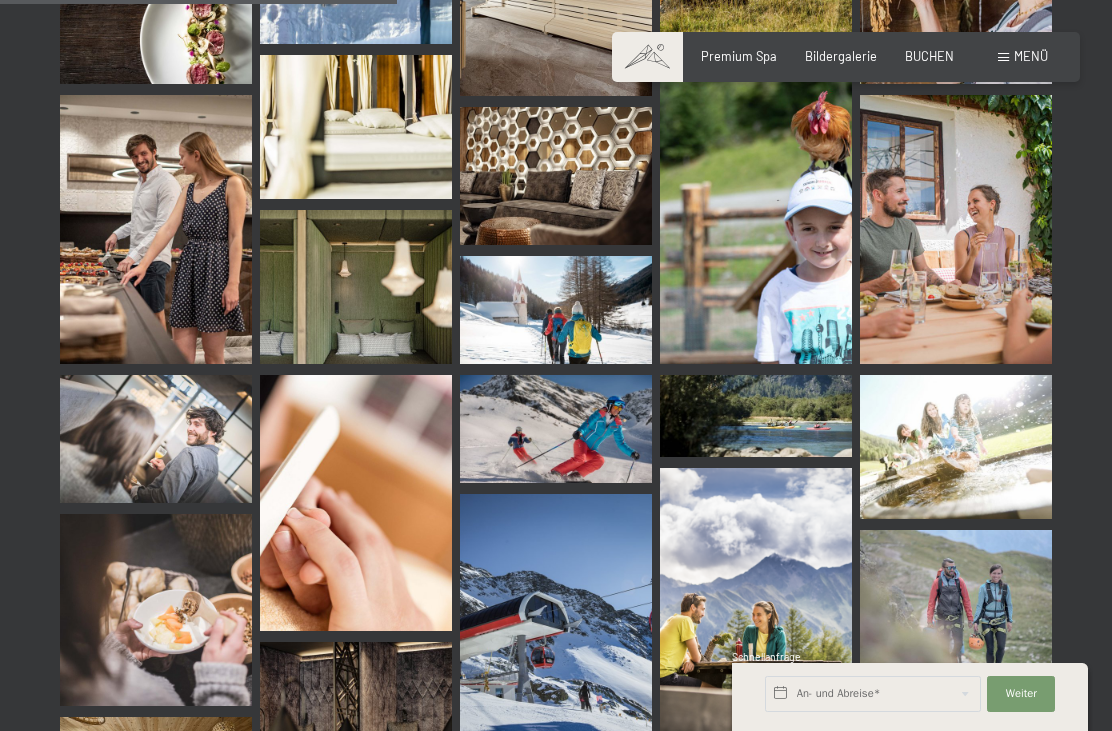click at bounding box center [756, 220] 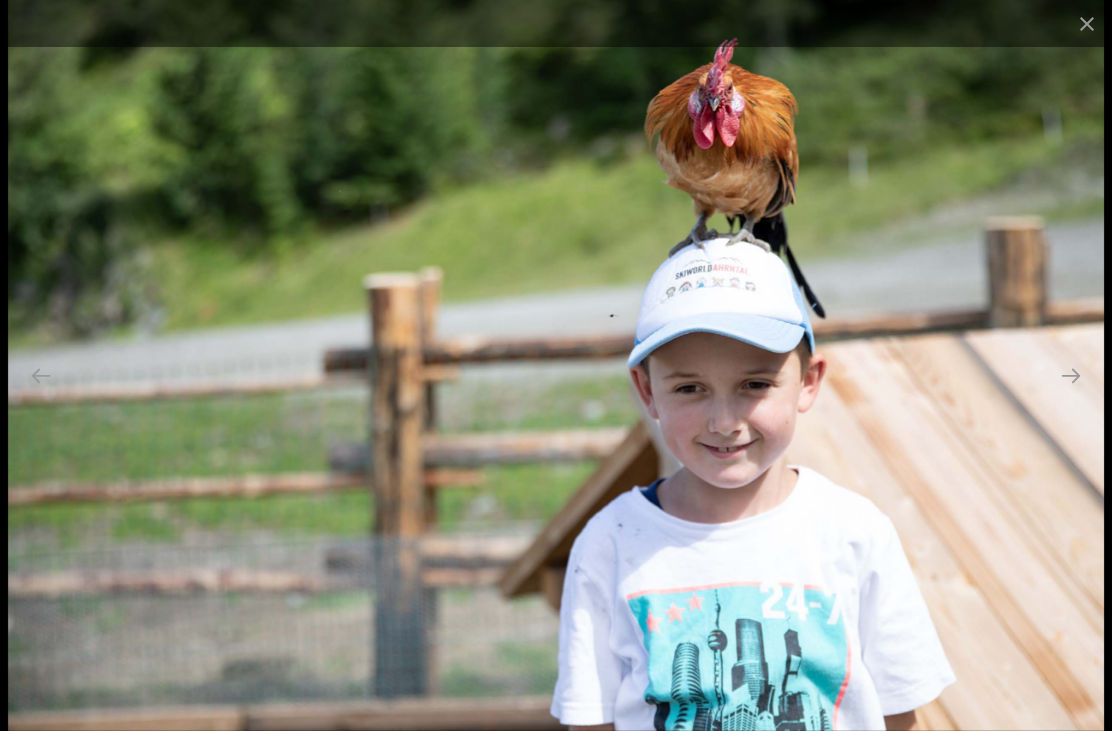click at bounding box center [1087, 23] 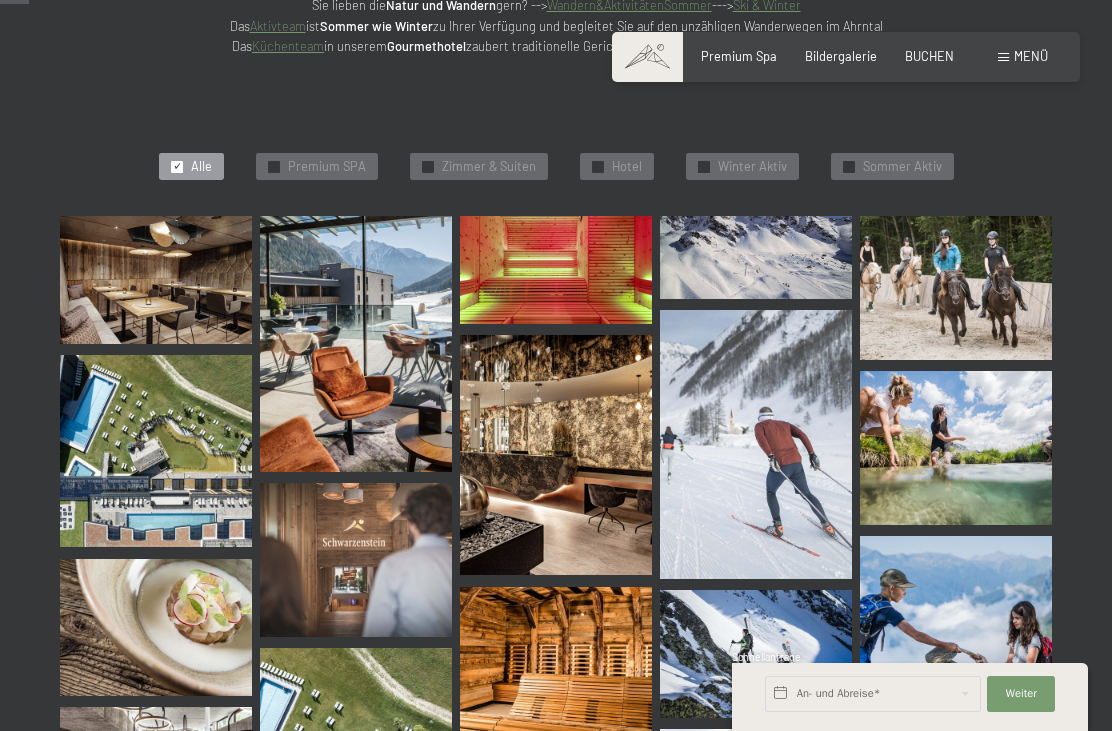 scroll, scrollTop: 408, scrollLeft: 0, axis: vertical 